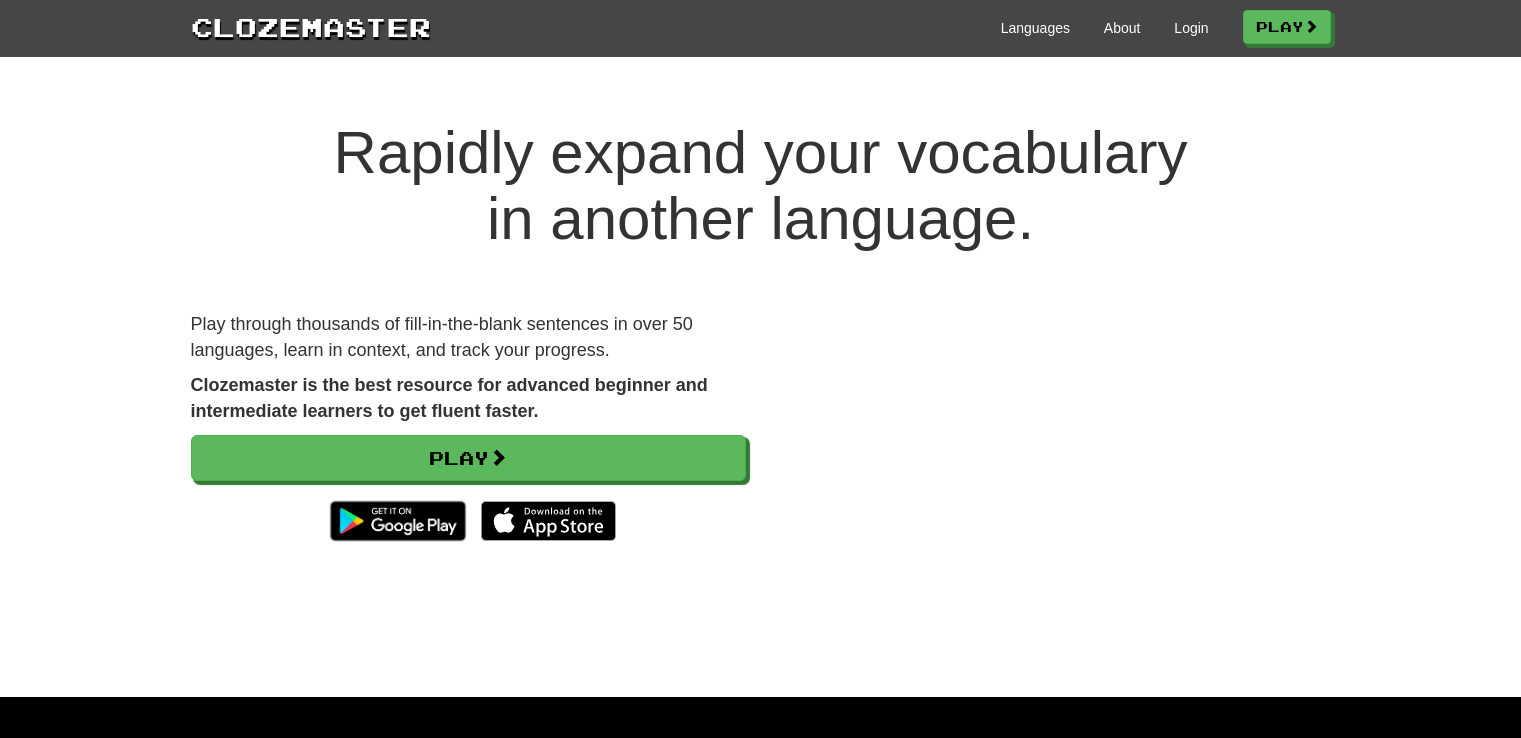 scroll, scrollTop: 0, scrollLeft: 0, axis: both 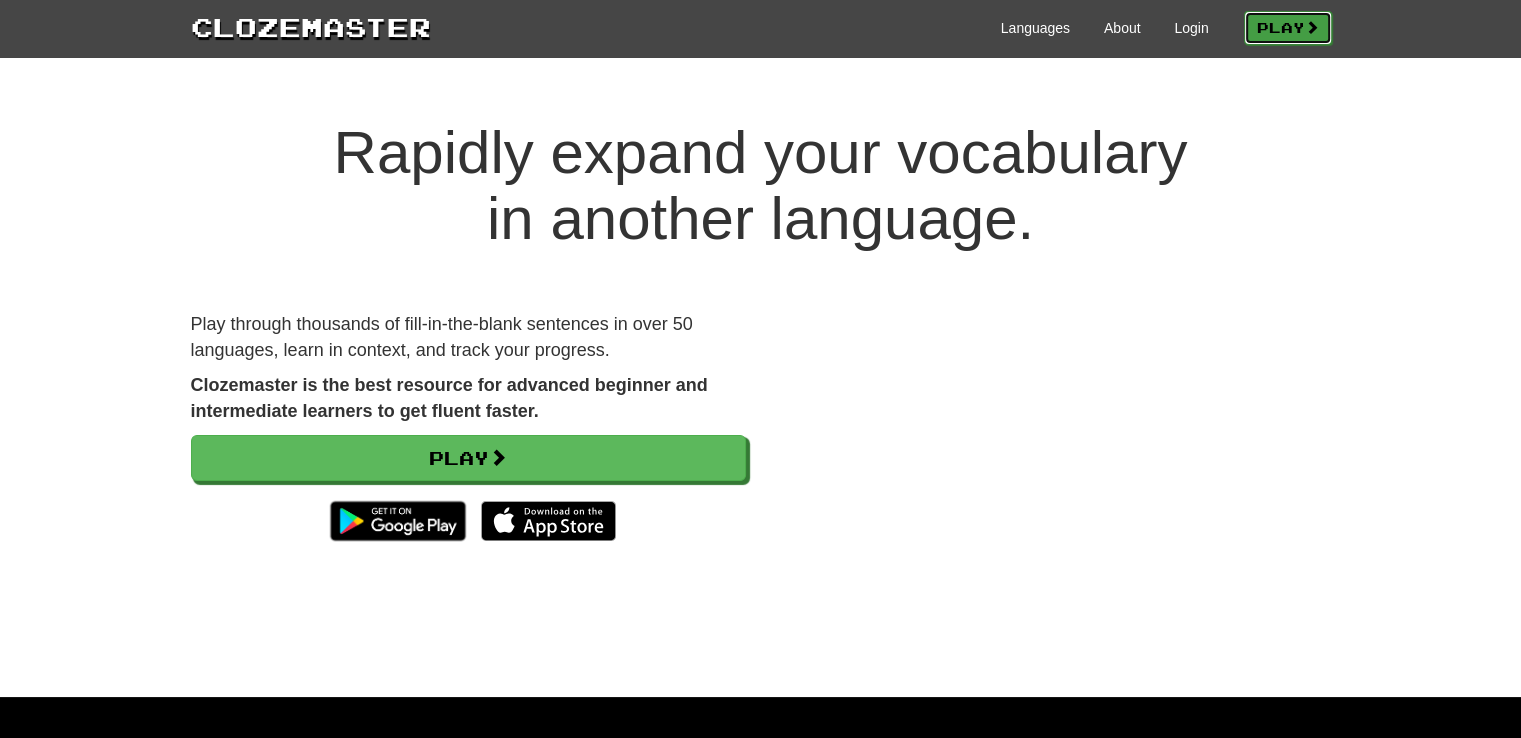 click on "Play" at bounding box center [1288, 28] 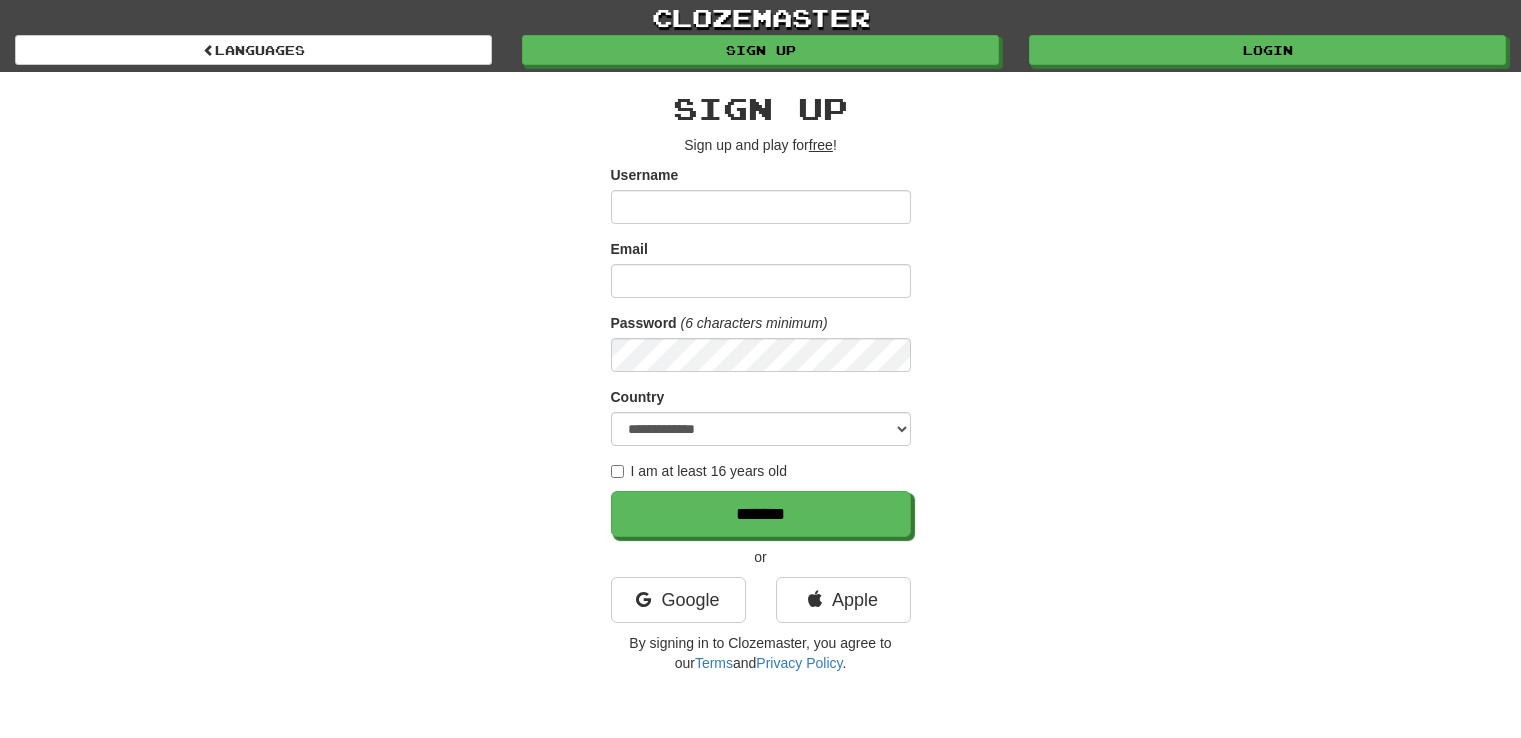 scroll, scrollTop: 0, scrollLeft: 0, axis: both 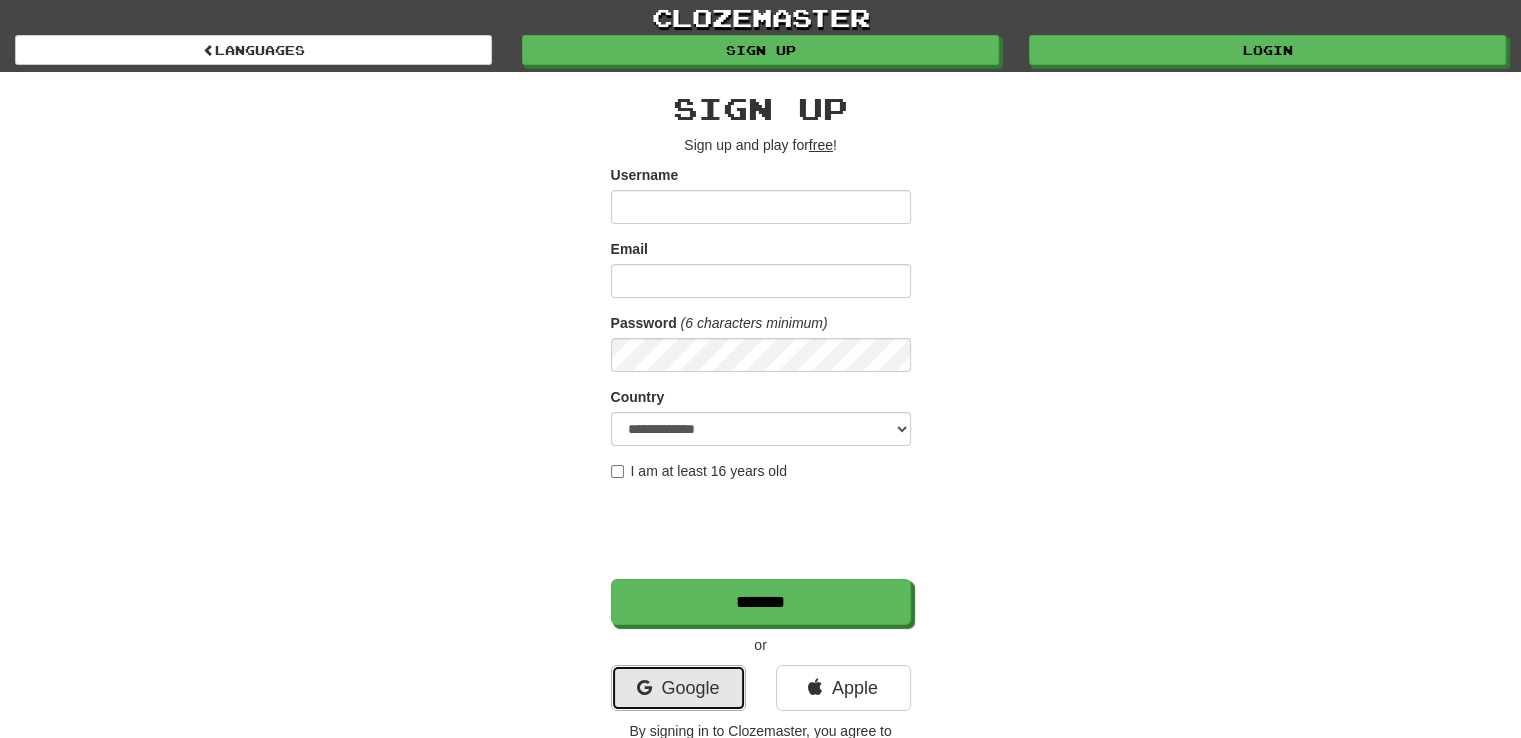 click on "Google" at bounding box center (678, 688) 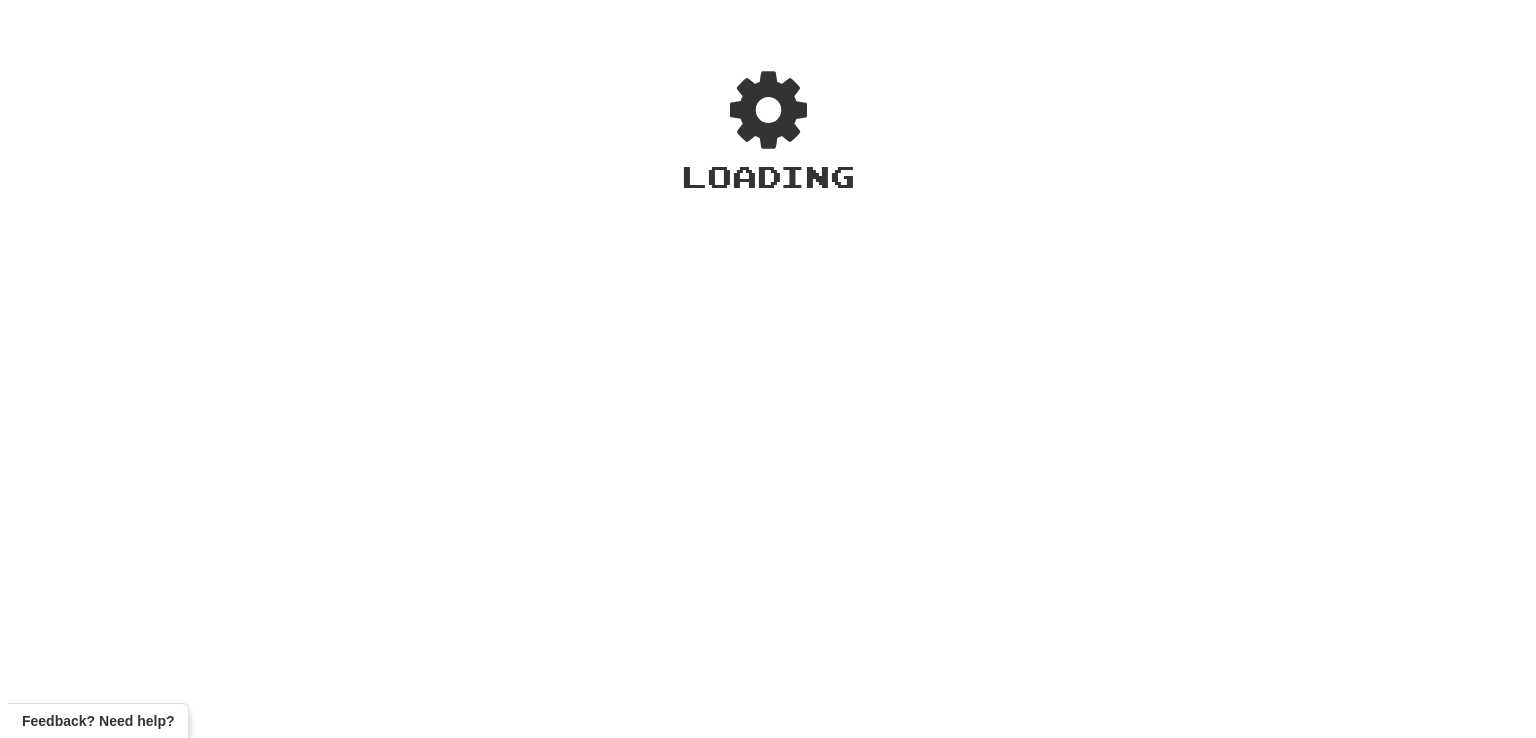 scroll, scrollTop: 0, scrollLeft: 0, axis: both 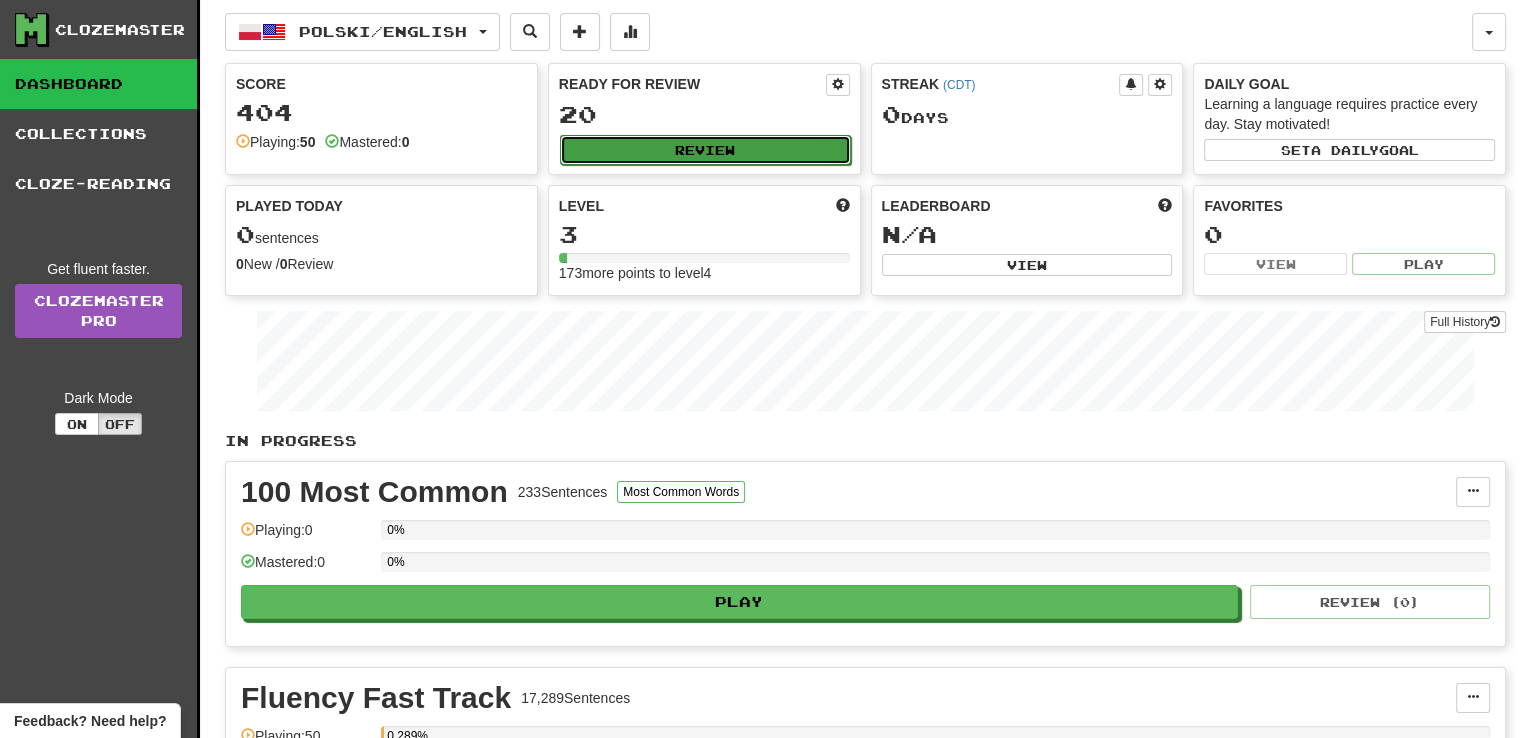 click on "Review" at bounding box center [705, 150] 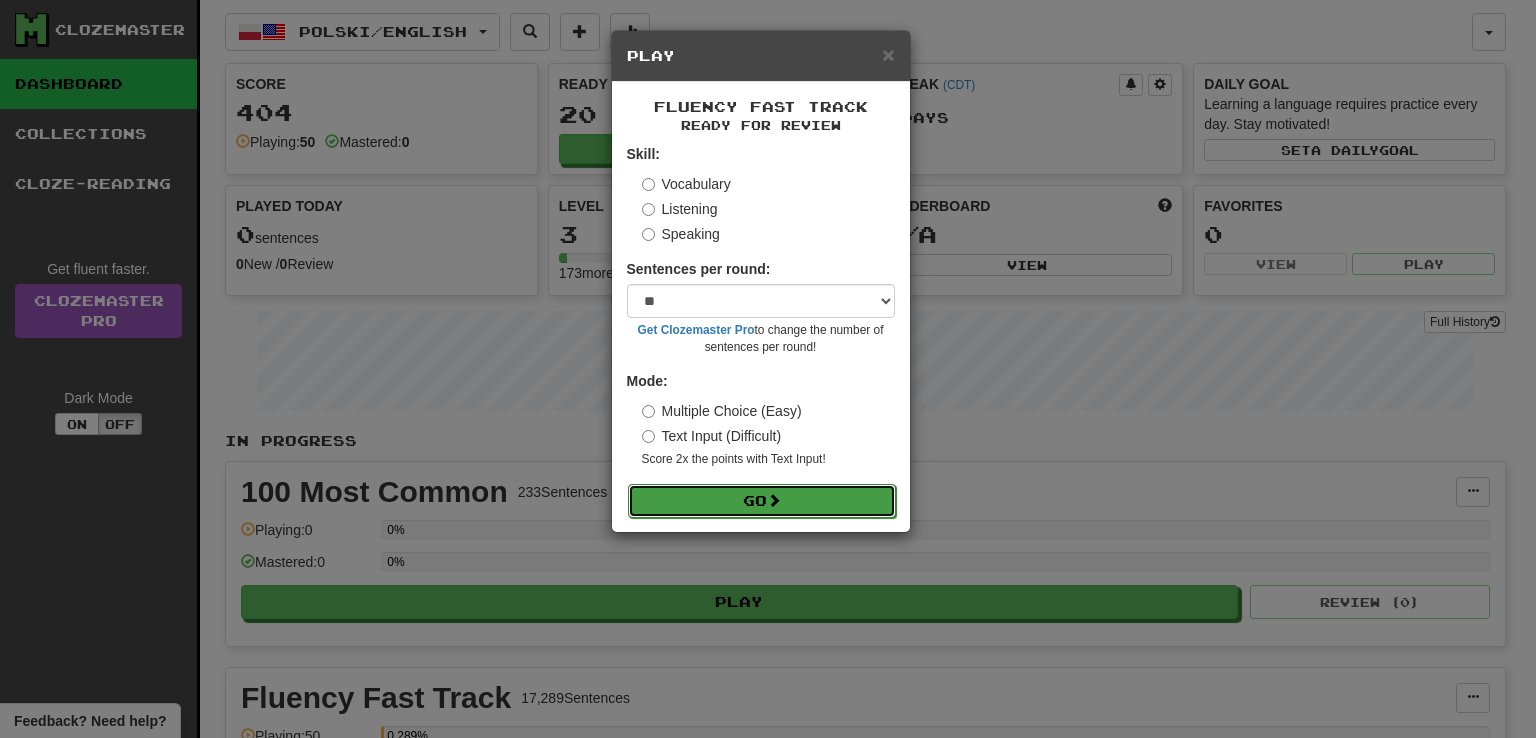 click on "Go" at bounding box center [762, 501] 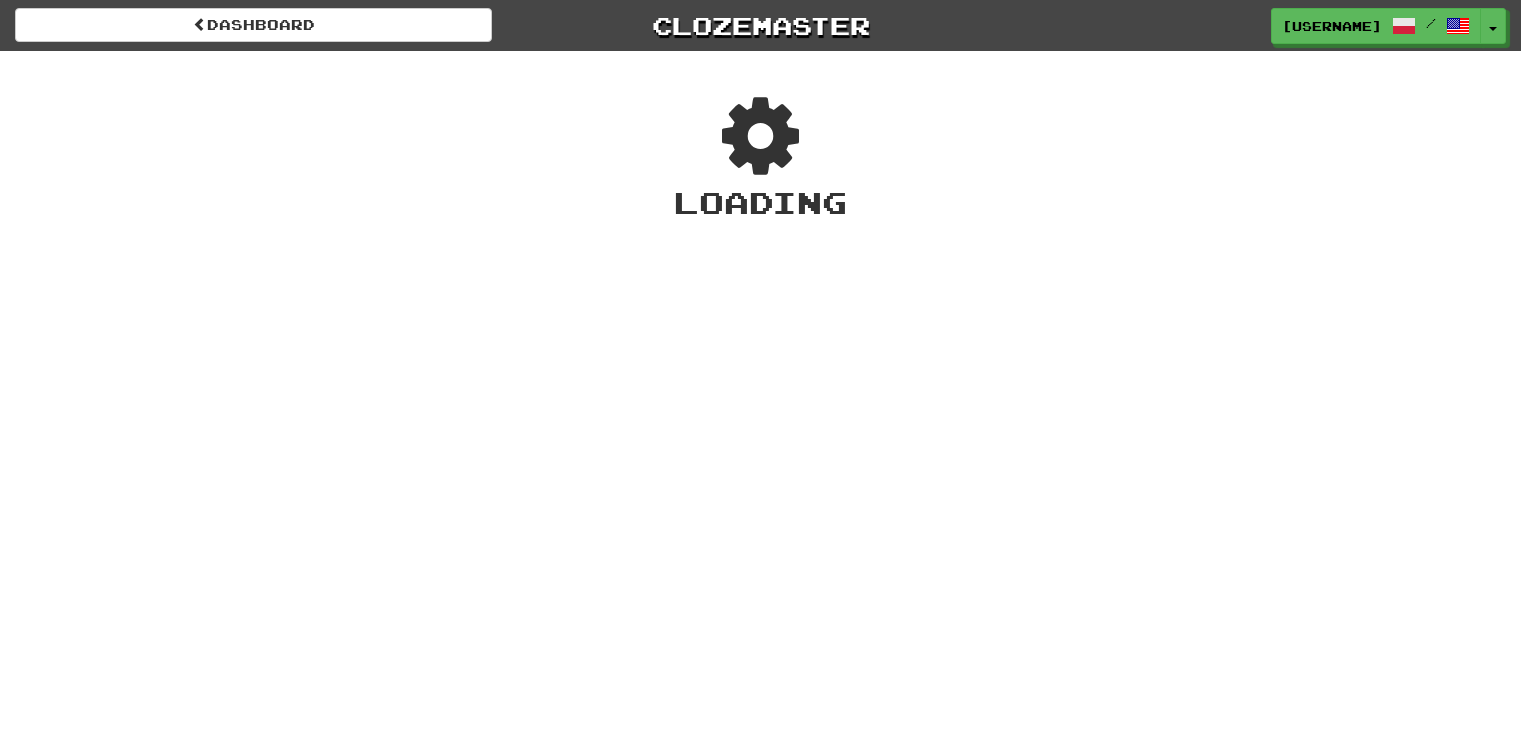 scroll, scrollTop: 0, scrollLeft: 0, axis: both 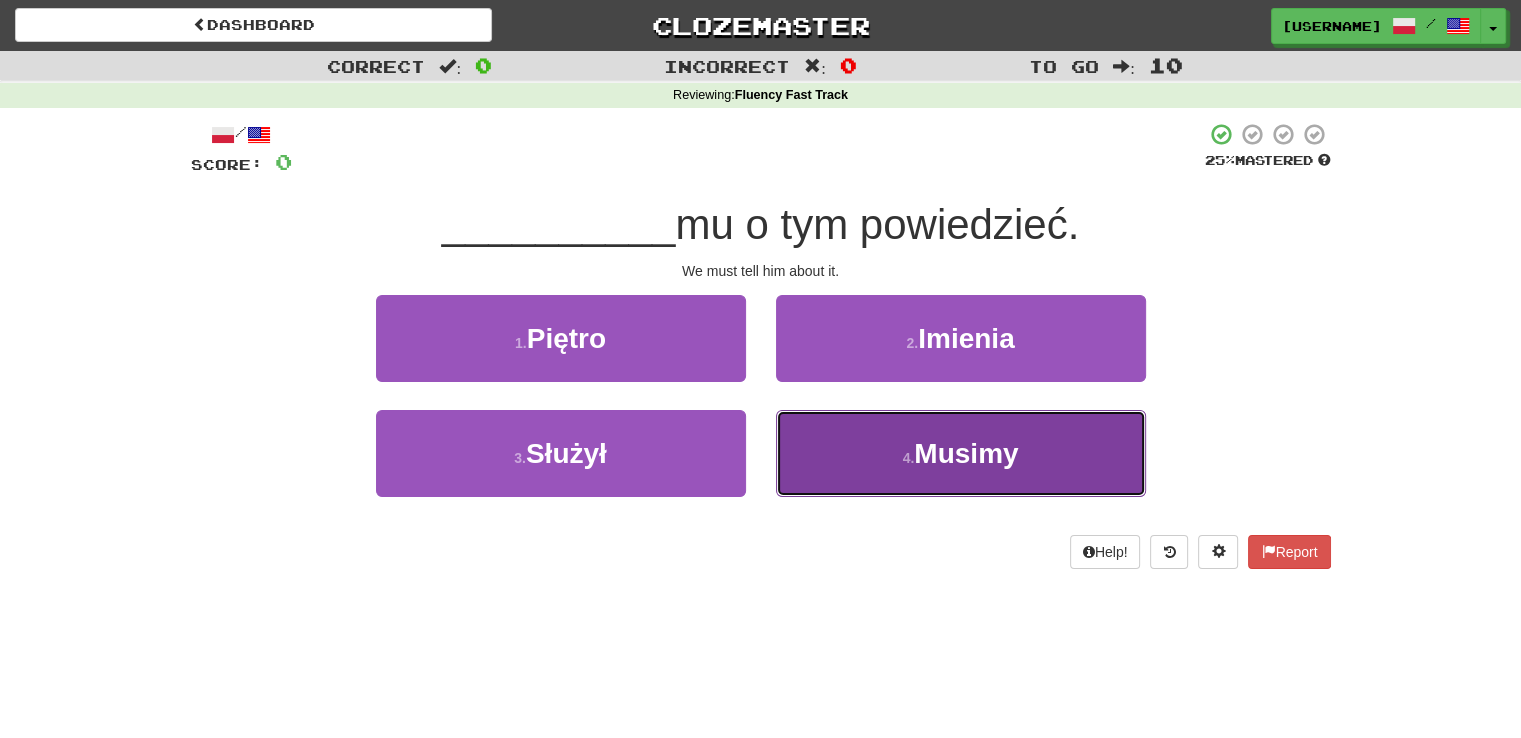click on "Musimy" at bounding box center [966, 453] 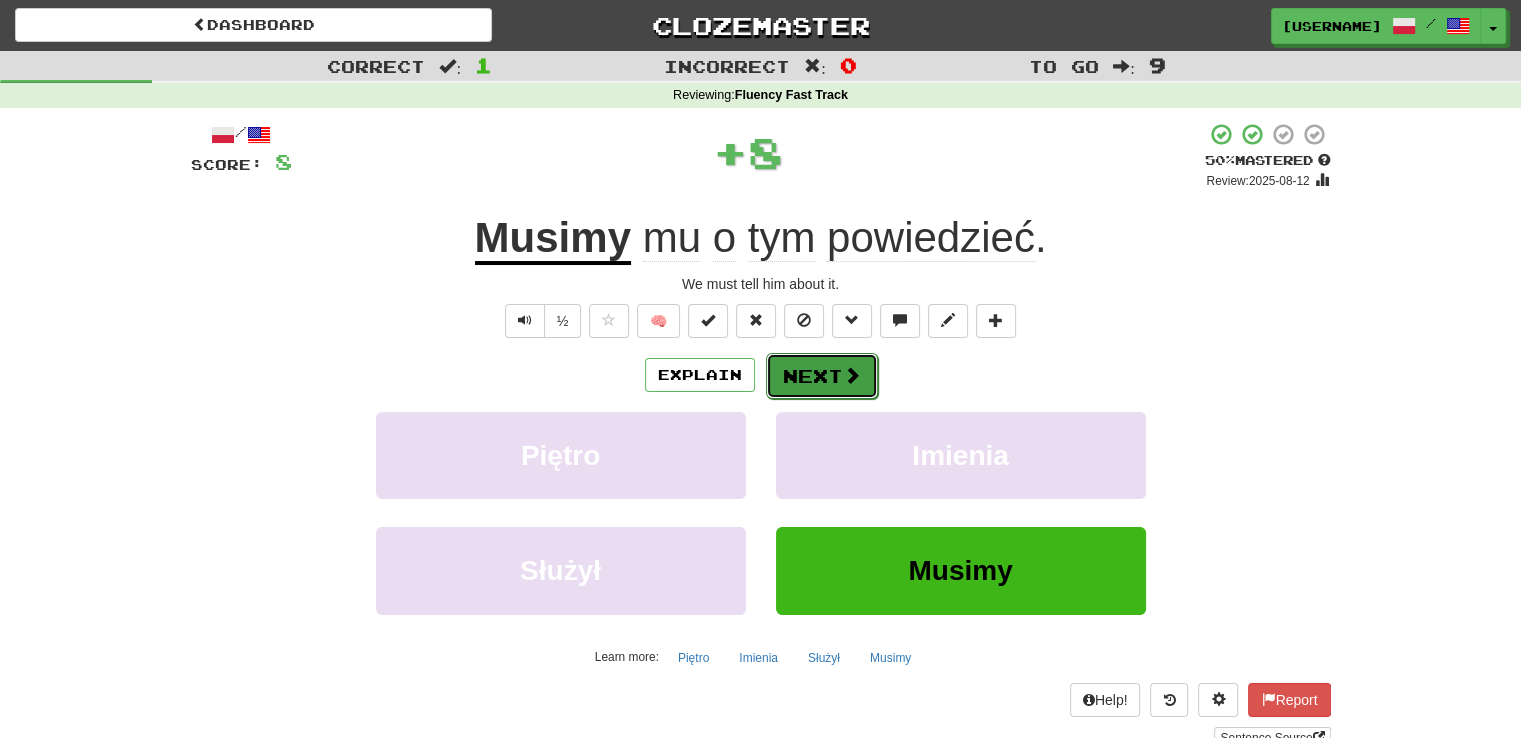 click on "Next" at bounding box center (822, 376) 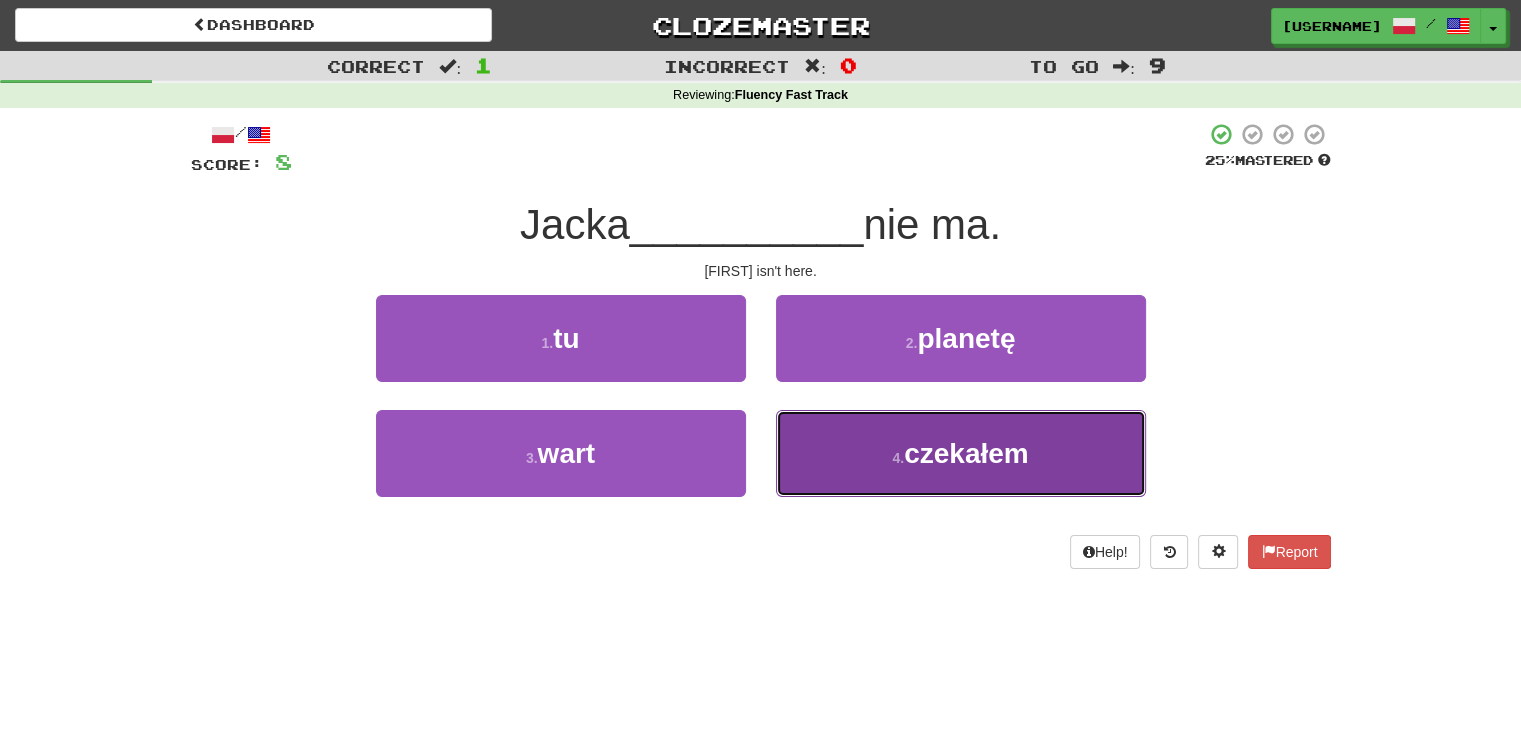 click on "4 .  czekałem" at bounding box center (961, 453) 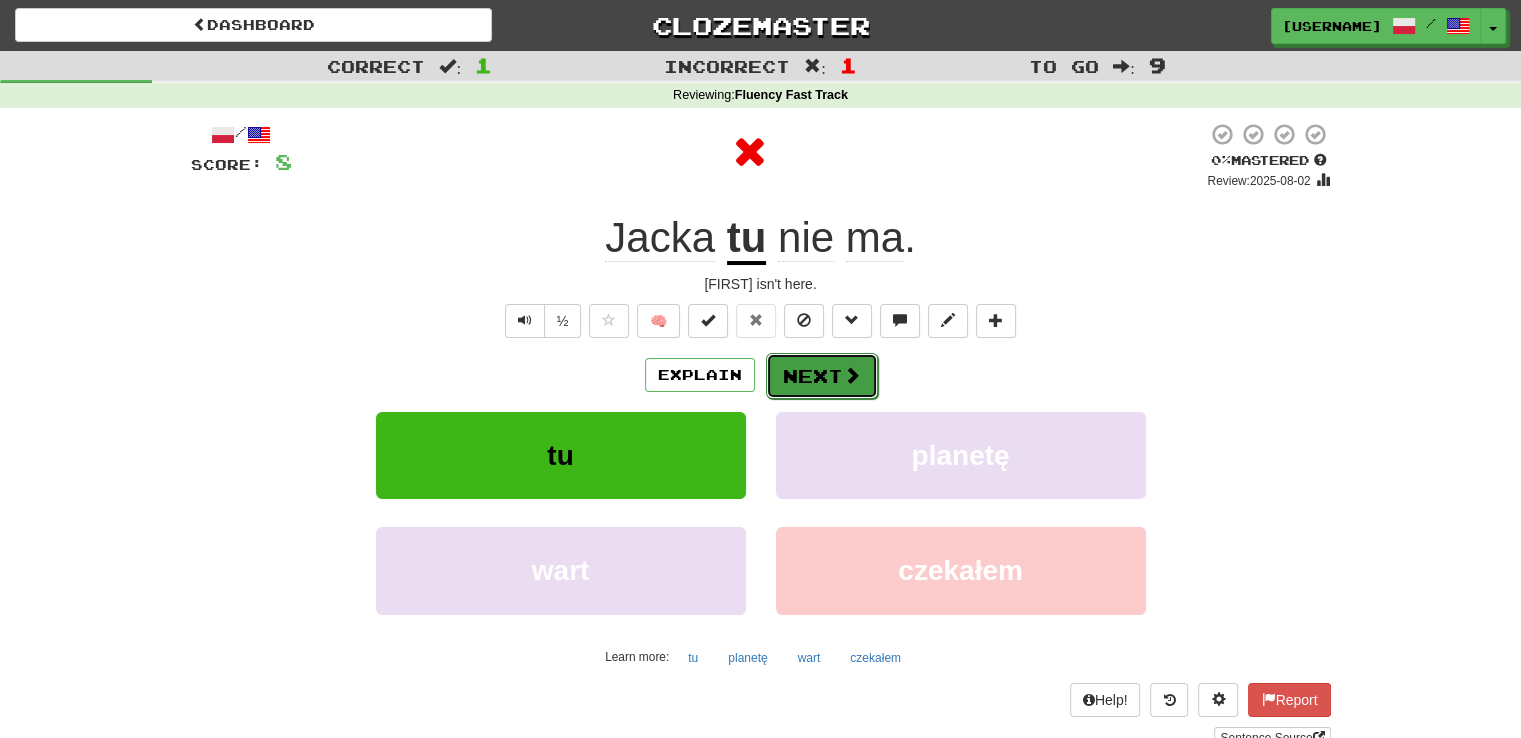 click on "Next" at bounding box center (822, 376) 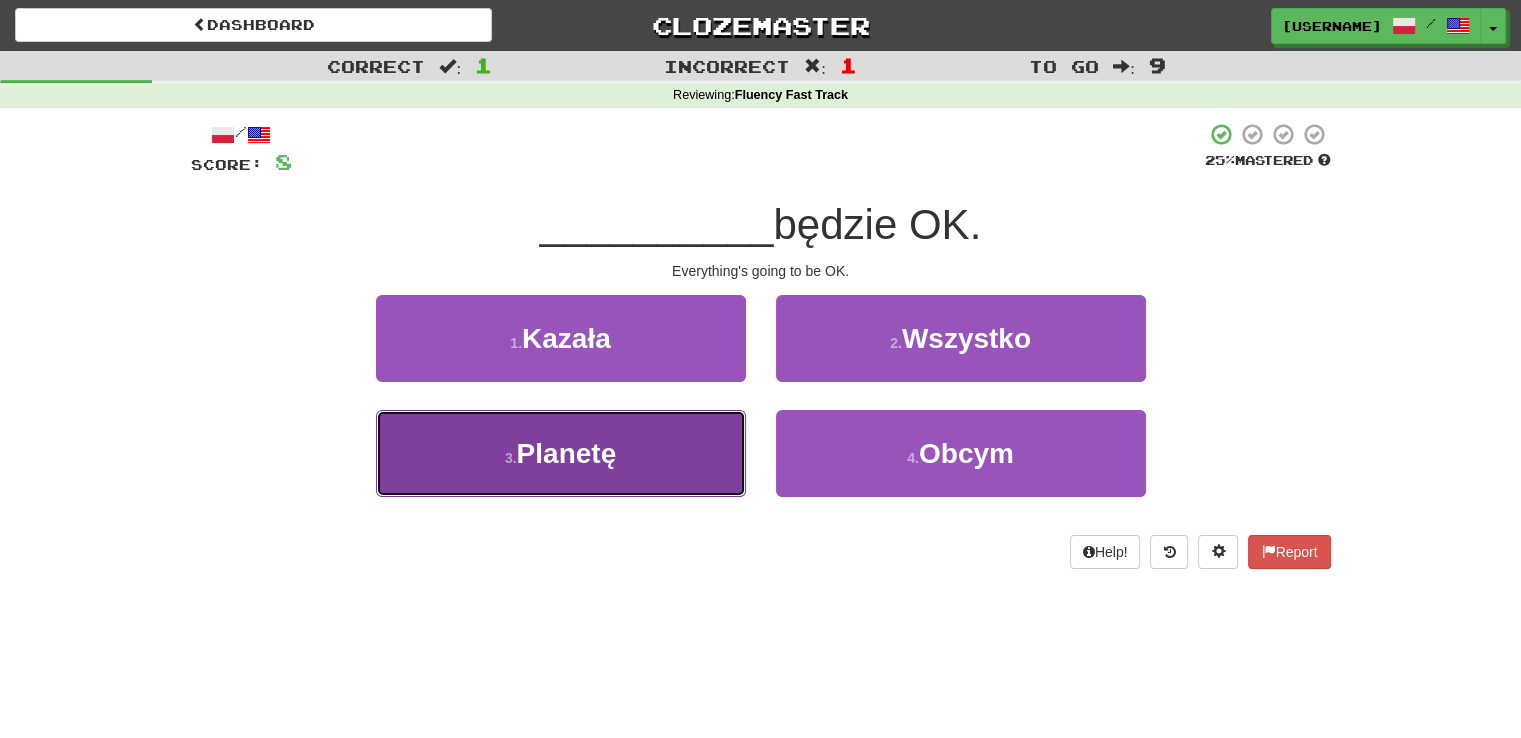 click on "3 .  Planetę" at bounding box center [561, 453] 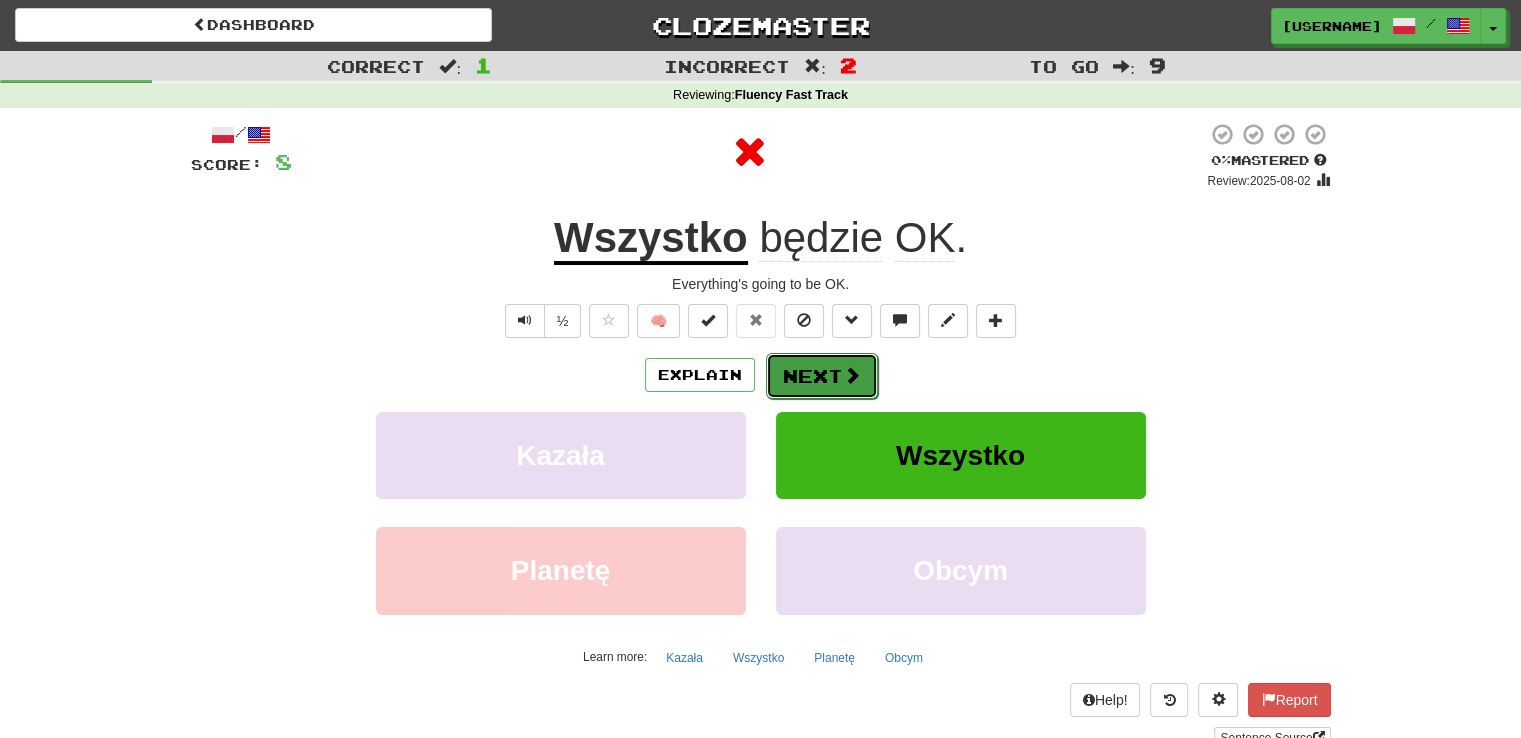 click on "Next" at bounding box center [822, 376] 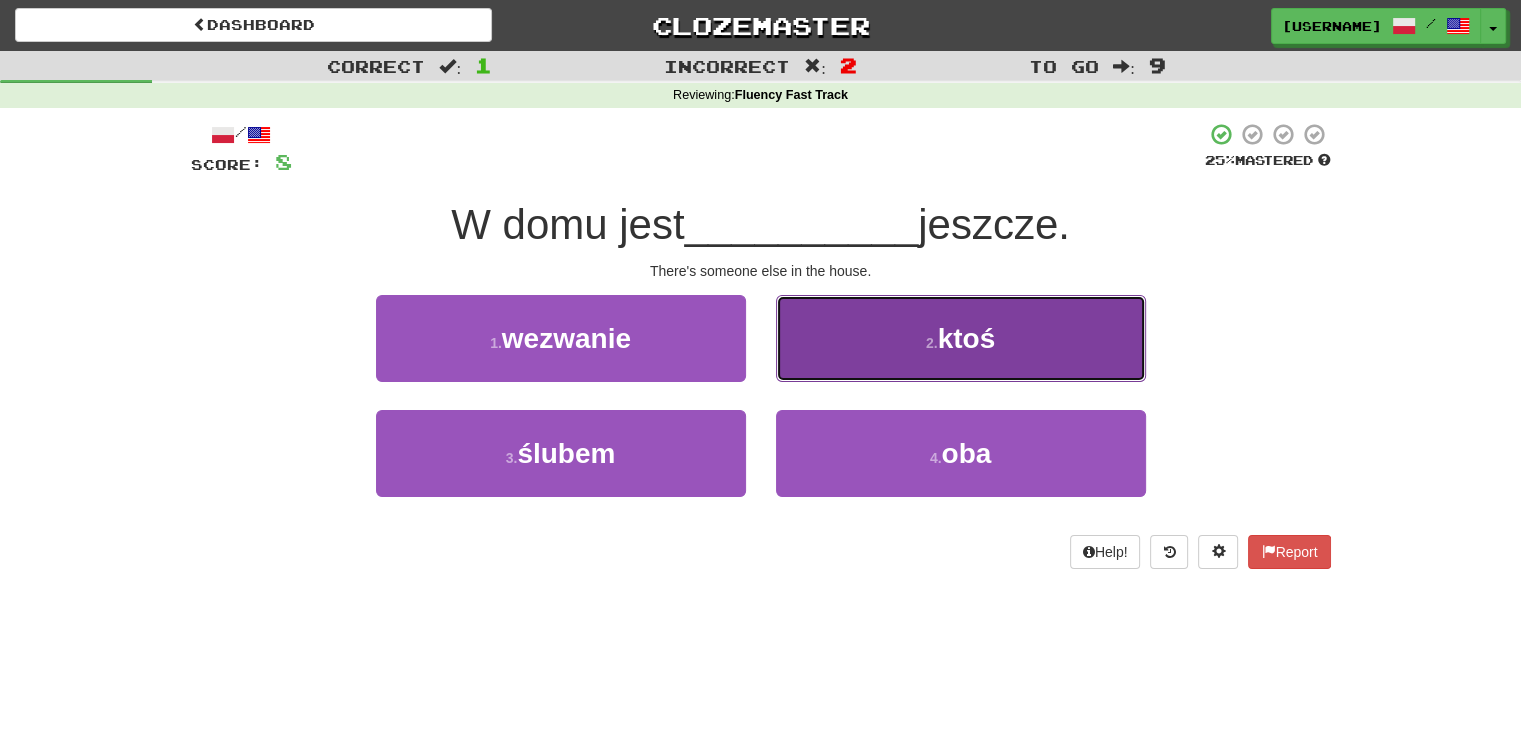click on "2 .  ktoś" at bounding box center [961, 338] 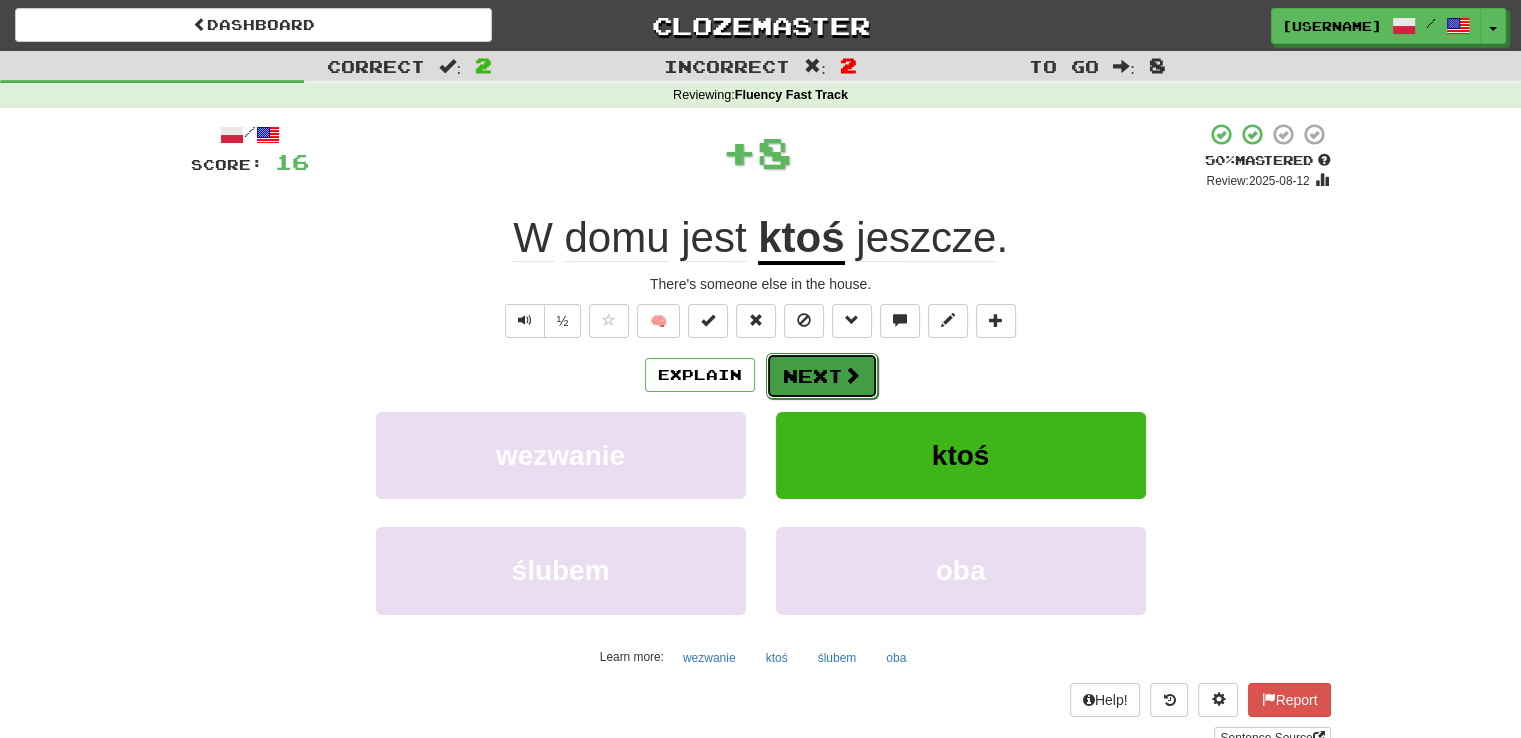 click on "Next" at bounding box center (822, 376) 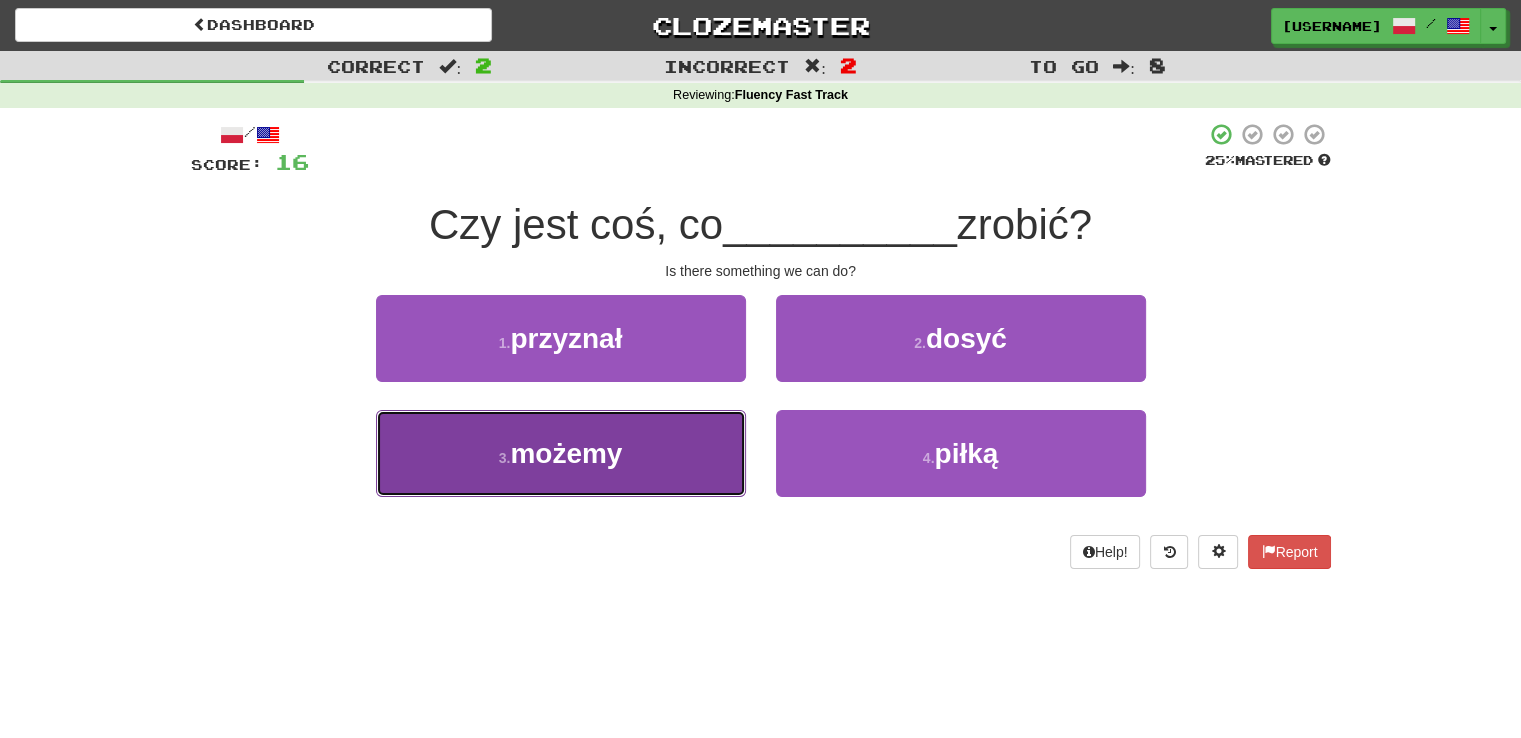 click on "możemy" at bounding box center (566, 453) 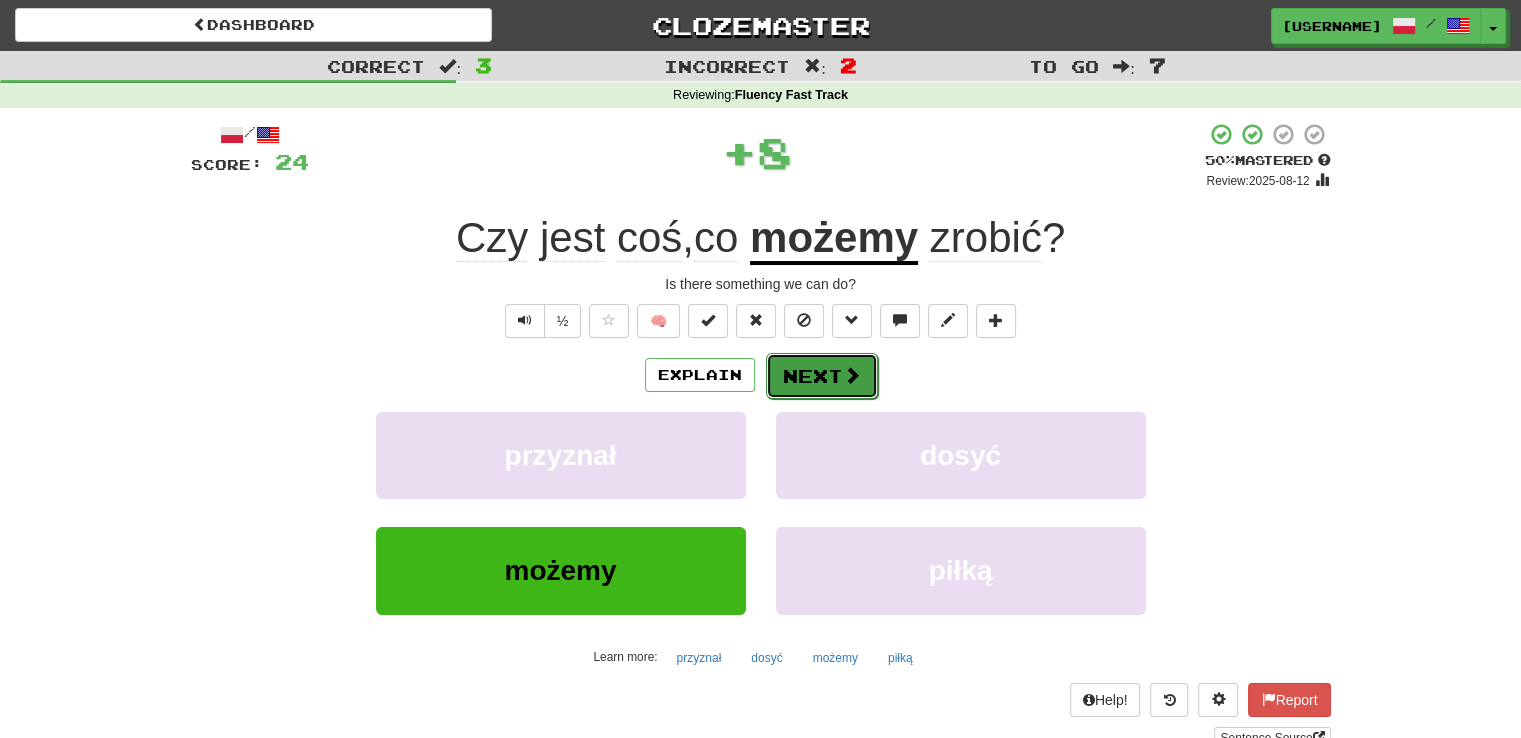 click at bounding box center (852, 375) 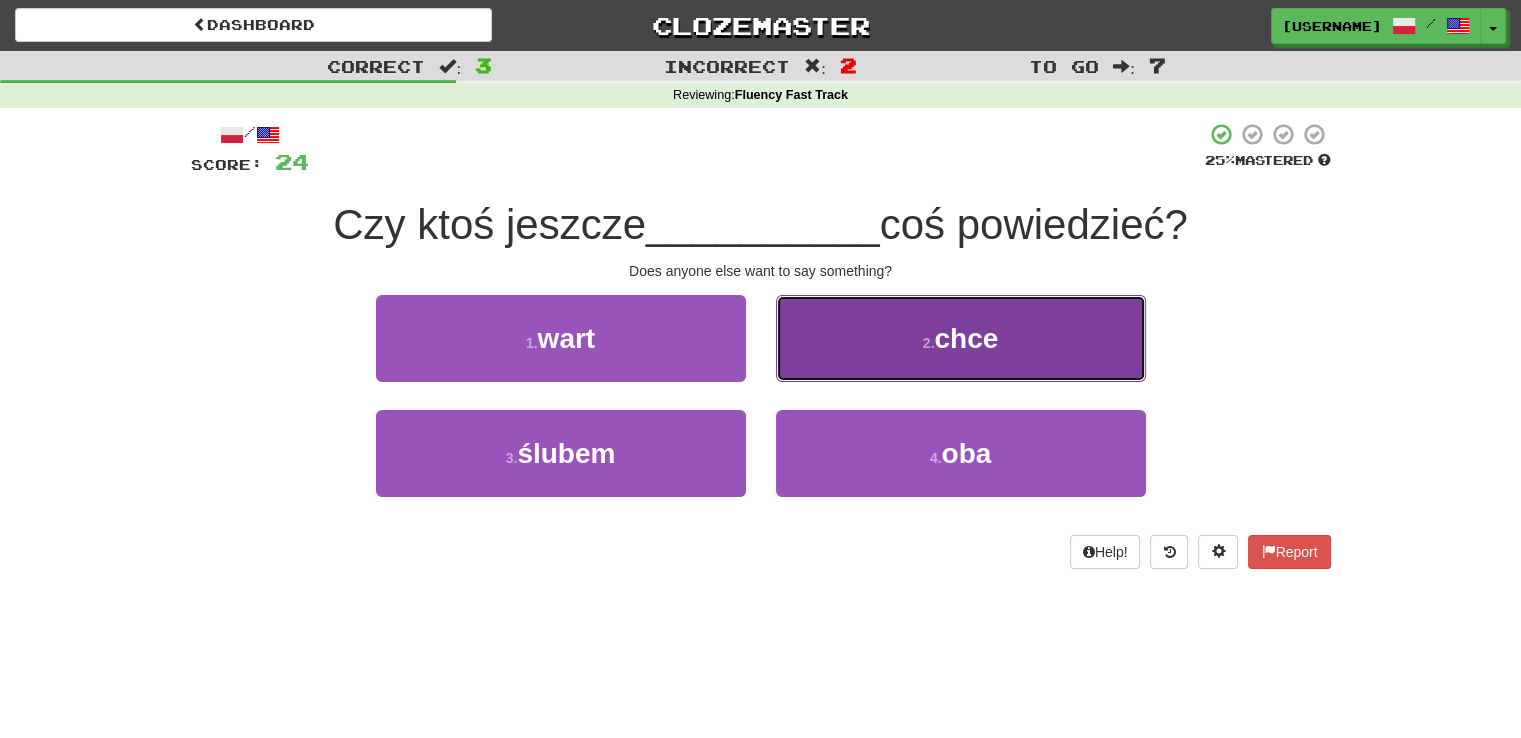 click on "2 .  chce" at bounding box center [961, 338] 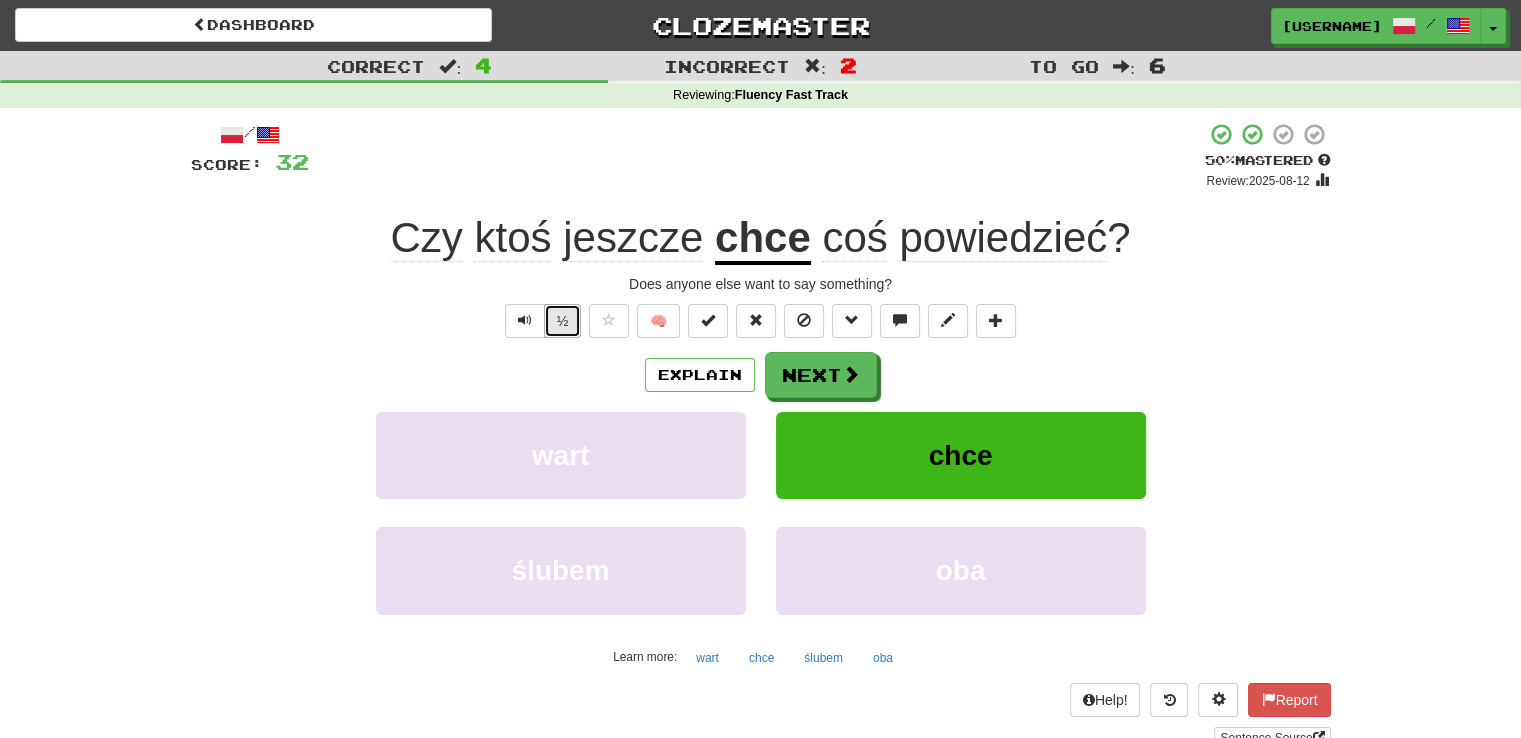 click on "½" at bounding box center (563, 321) 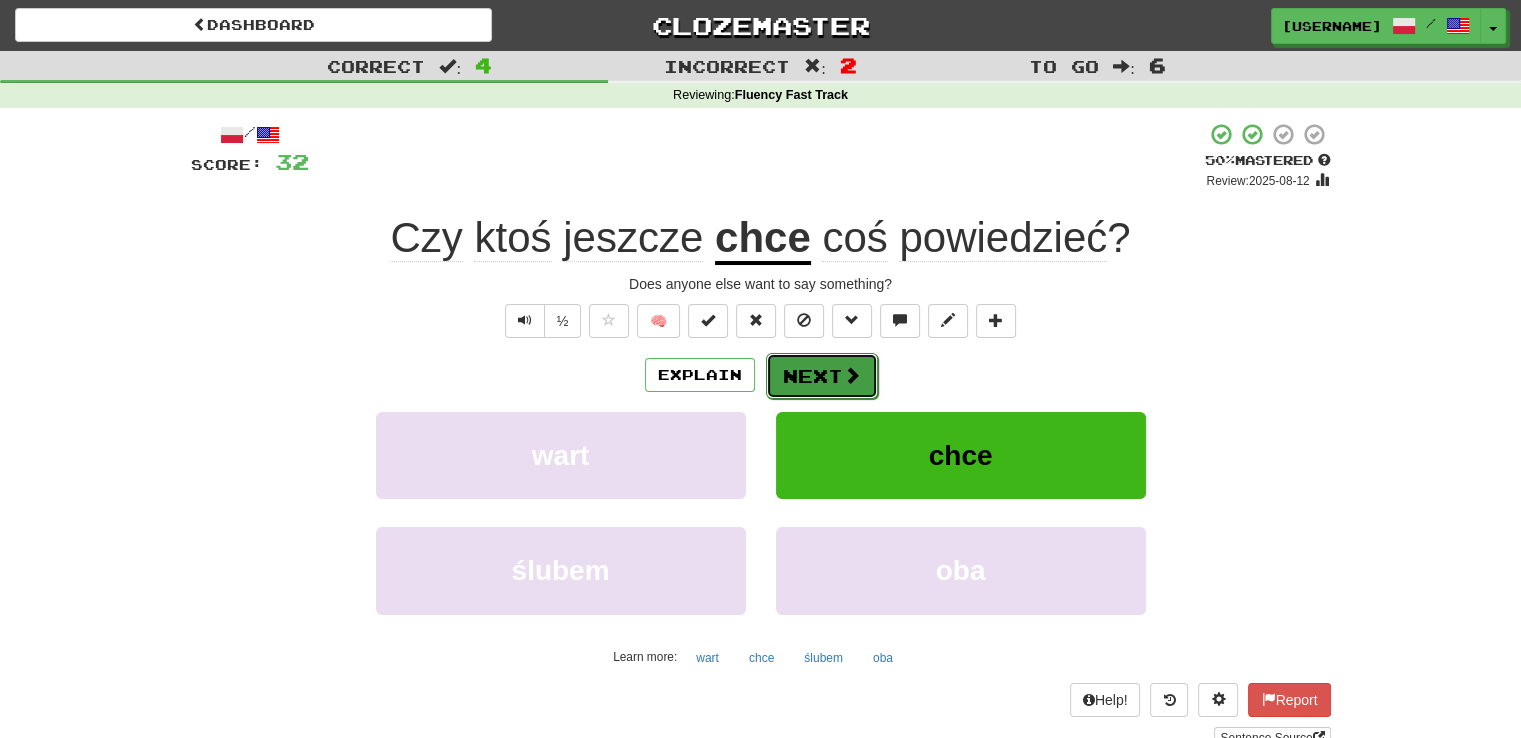 click on "Next" at bounding box center (822, 376) 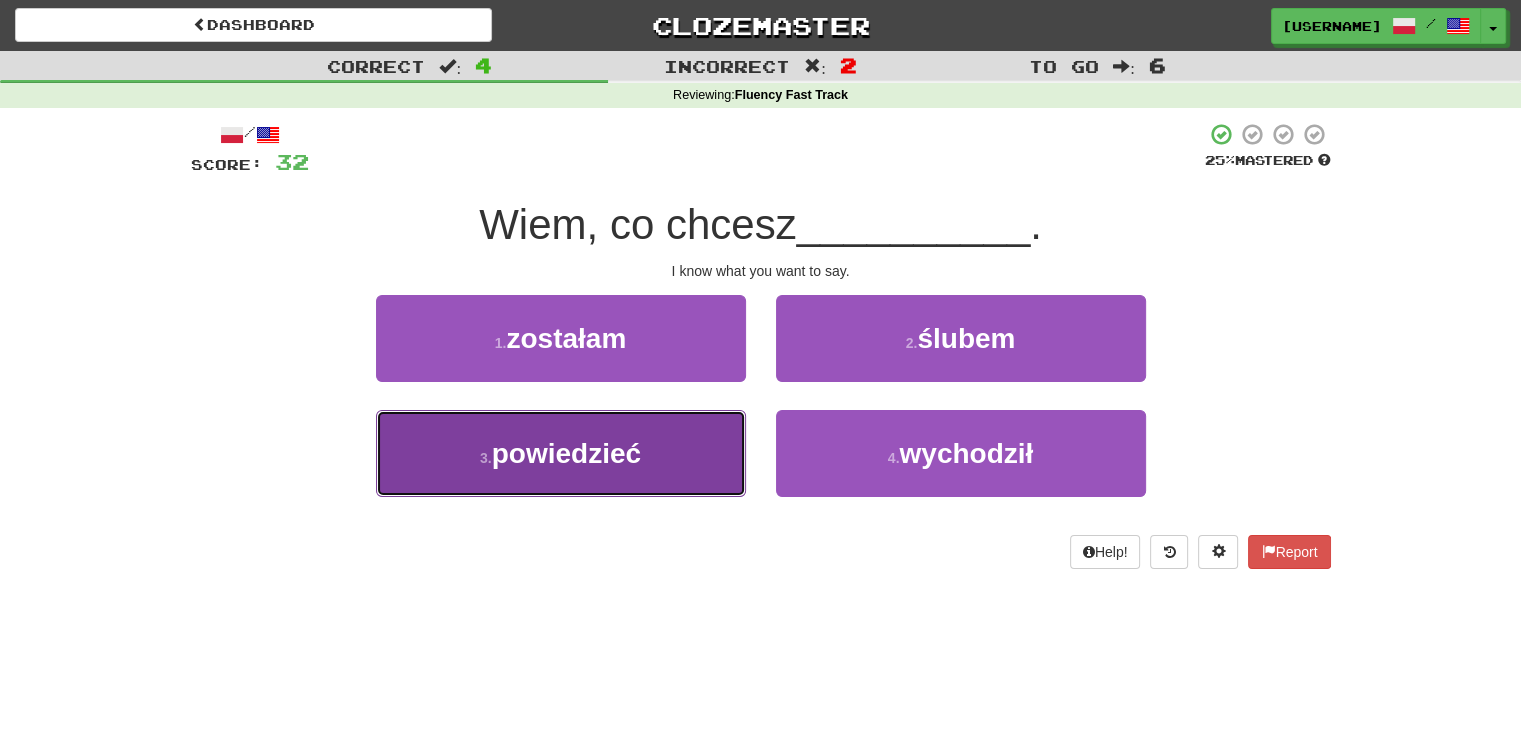 click on "3 .  powiedzieć" at bounding box center [561, 453] 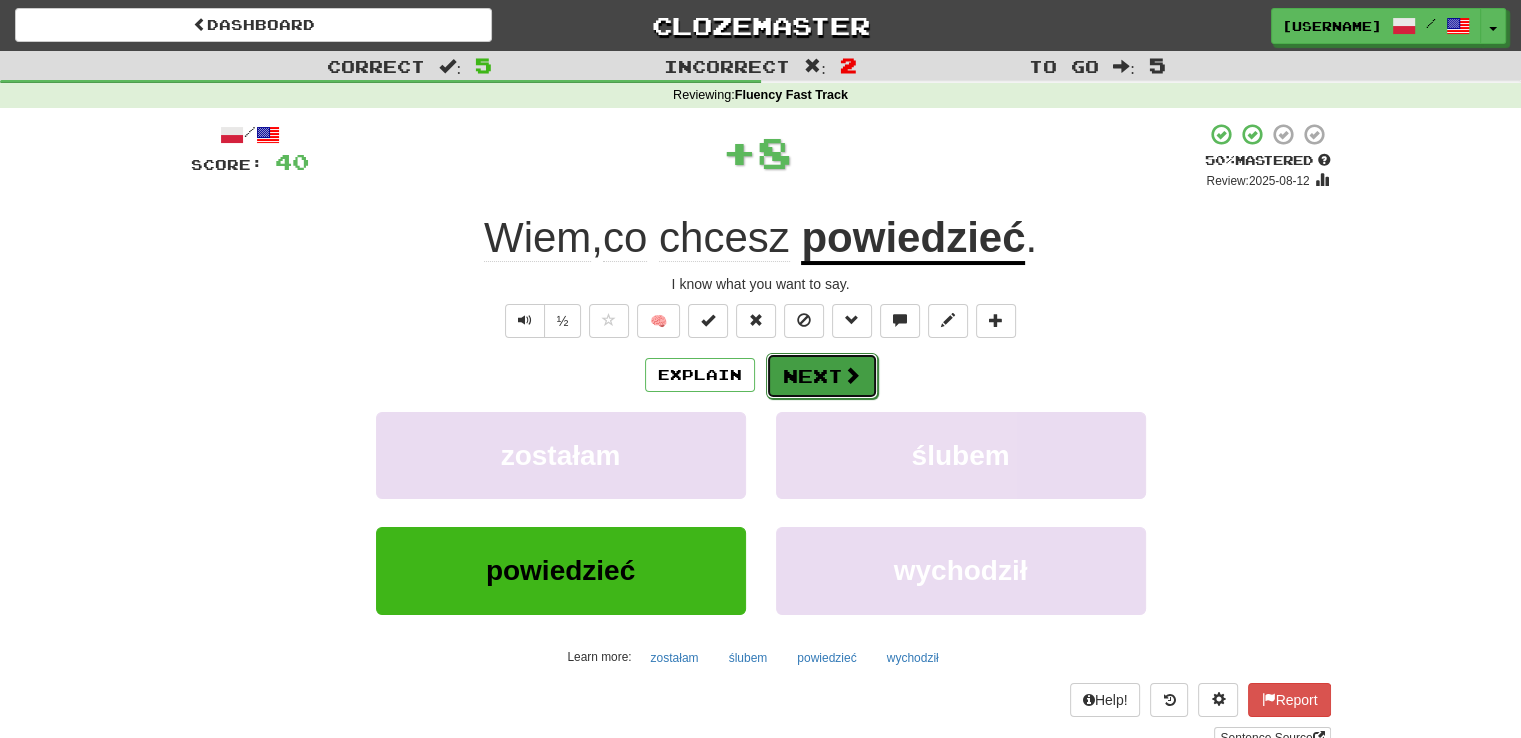 click on "Next" at bounding box center (822, 376) 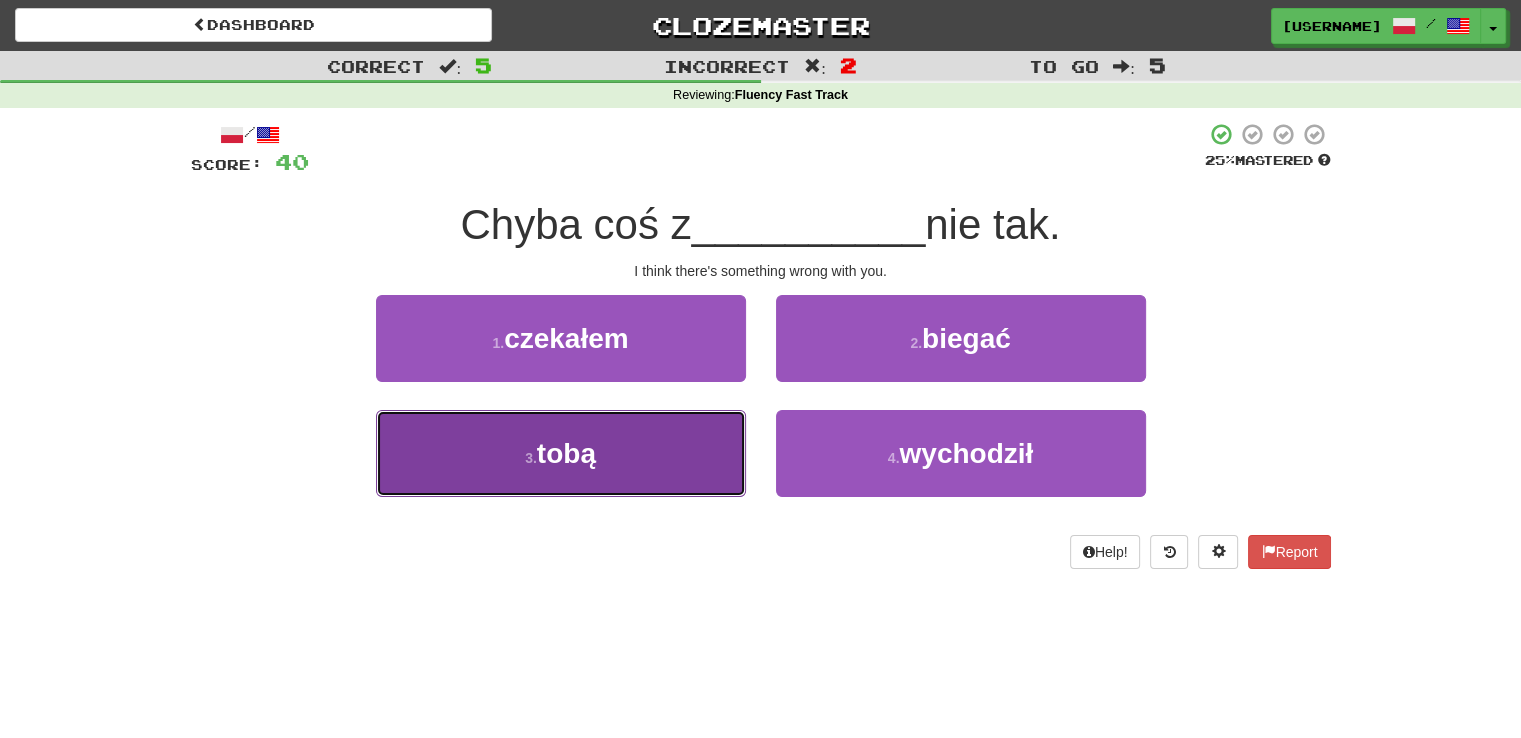 click on "3 .  tobą" at bounding box center (561, 453) 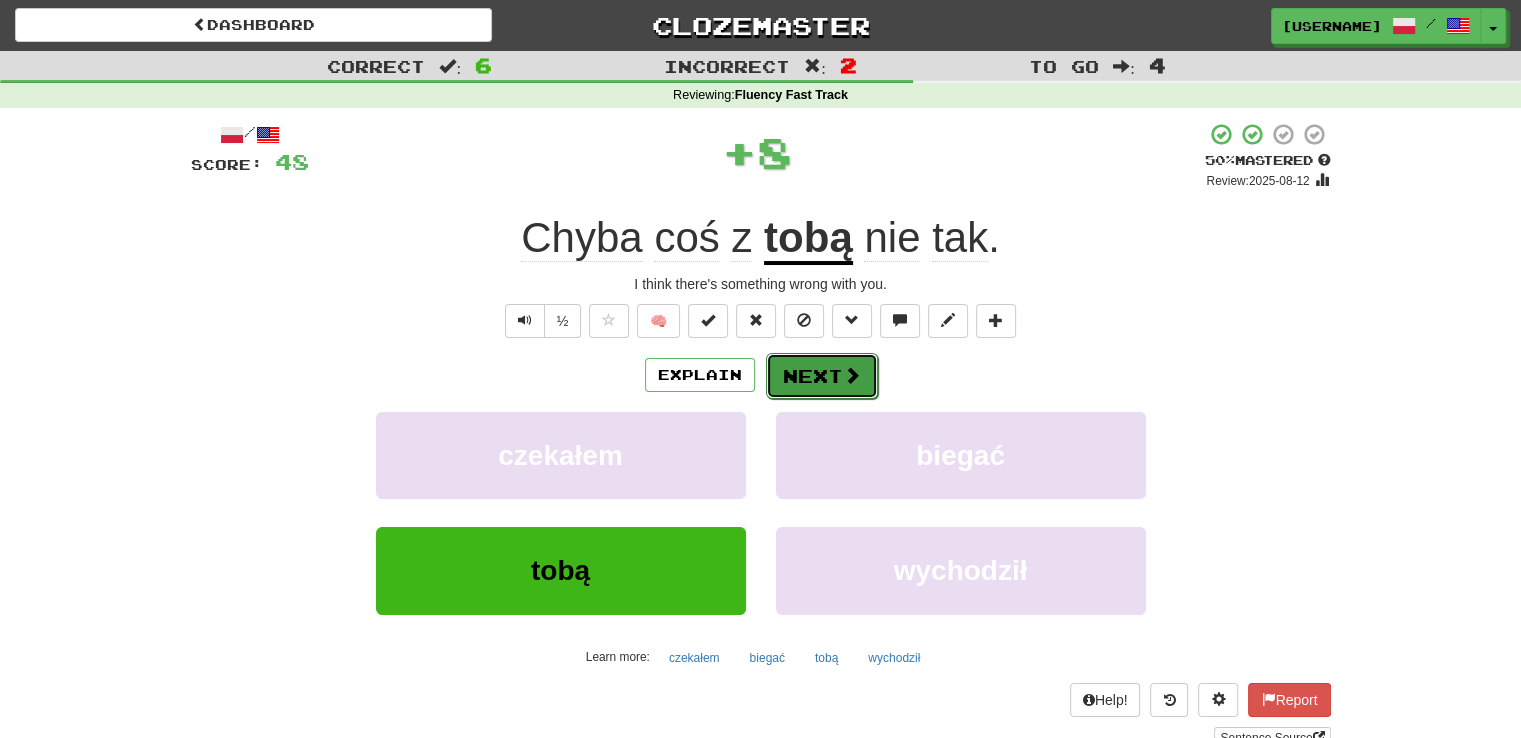 click on "Next" at bounding box center [822, 376] 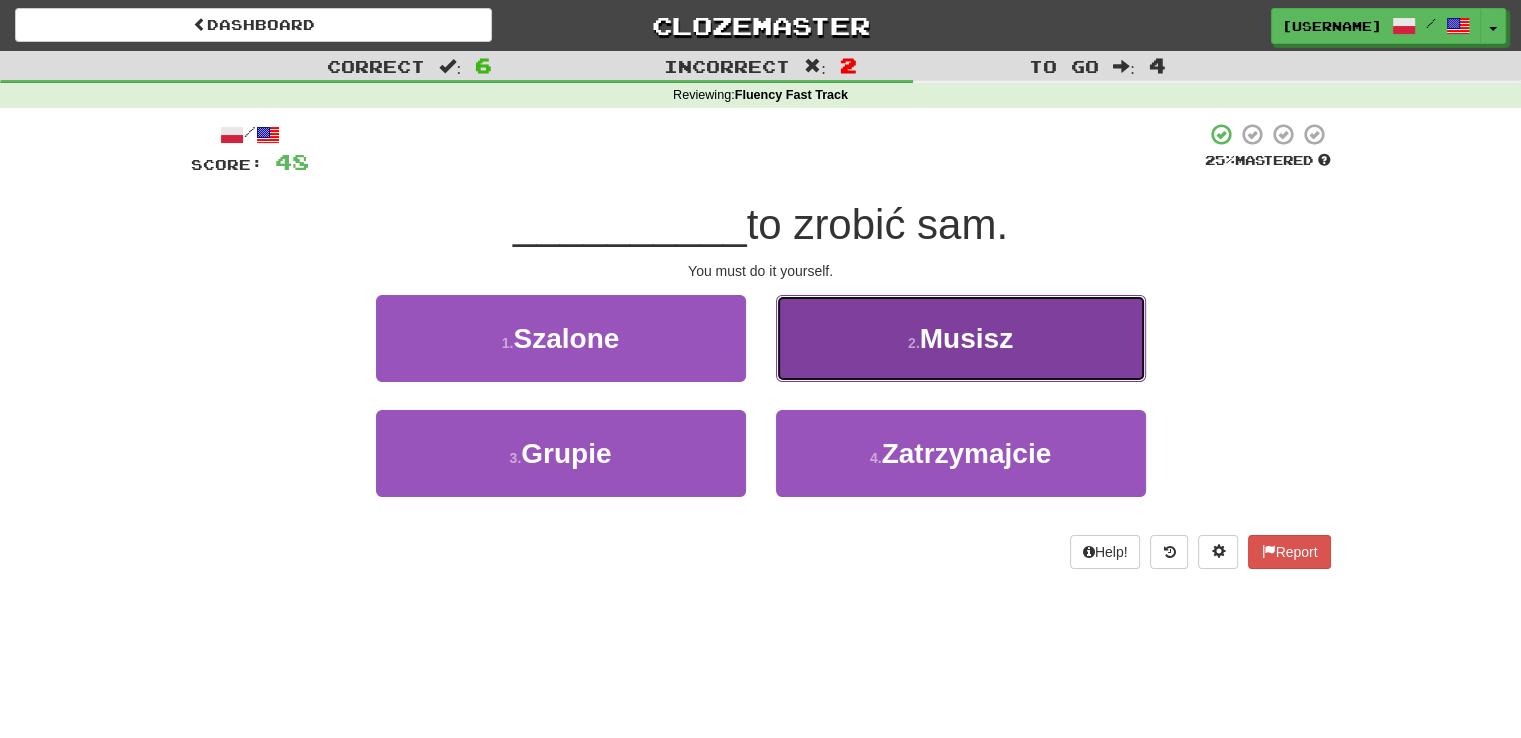 click on "2 .  Musisz" at bounding box center [961, 338] 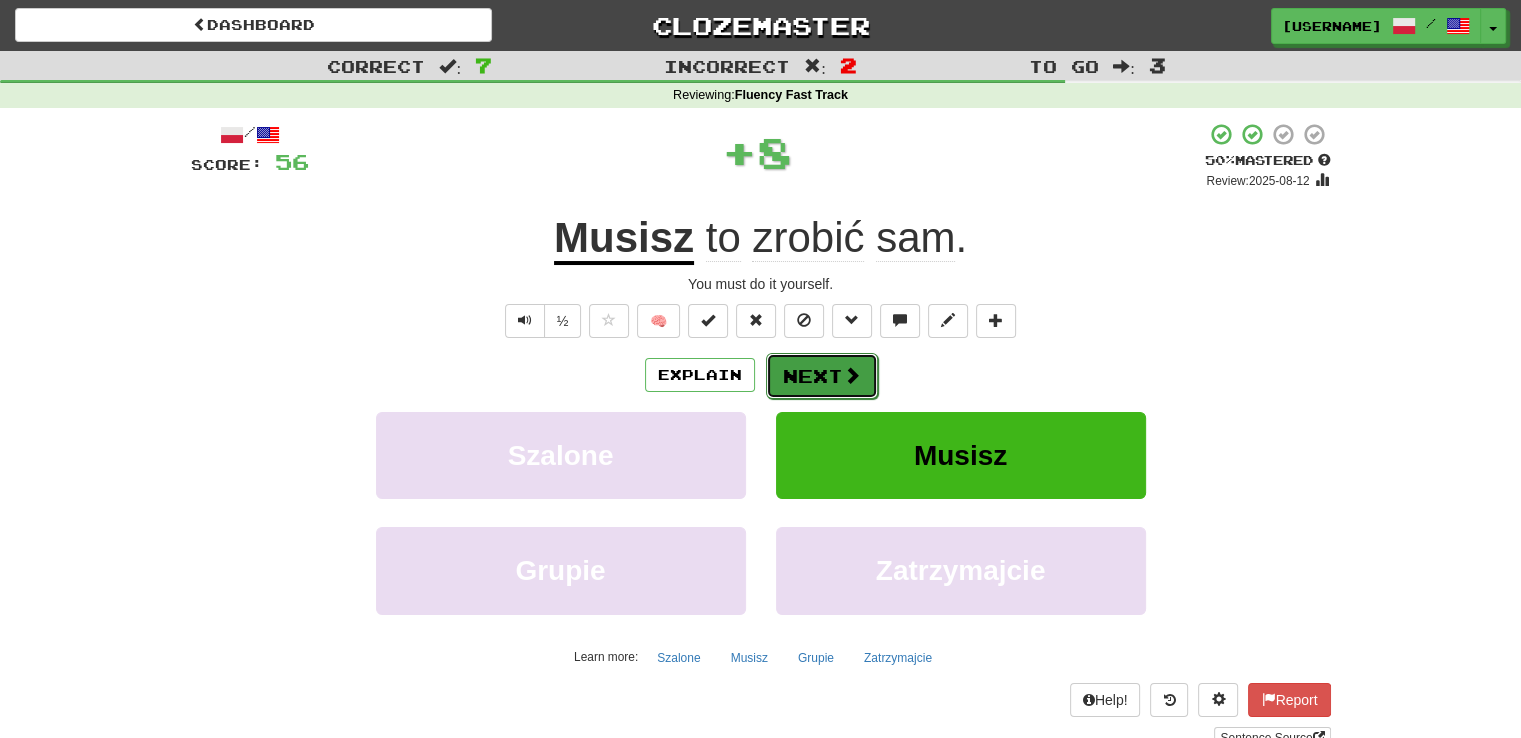click on "Next" at bounding box center [822, 376] 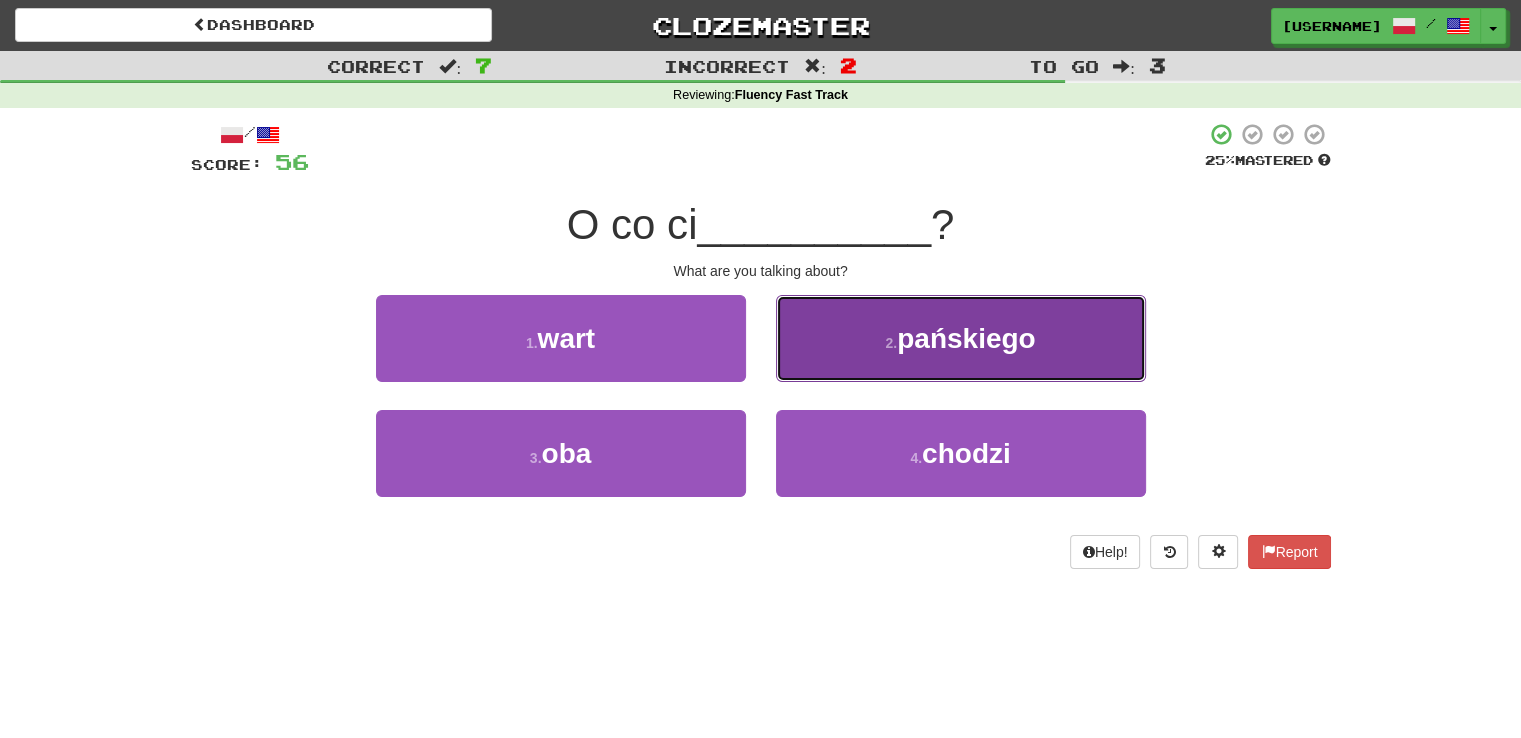 click on "2 .  pańskiego" at bounding box center [961, 338] 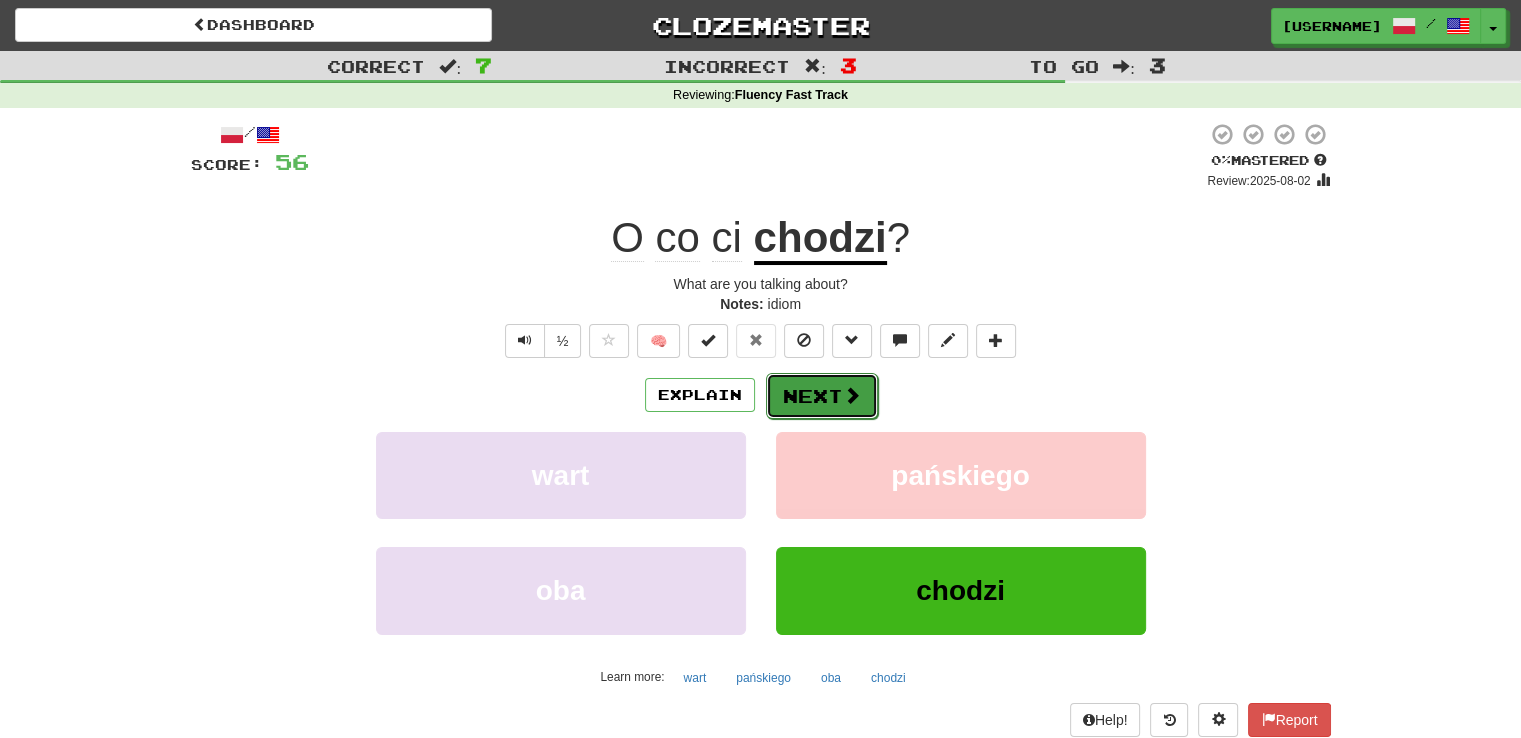 click at bounding box center (852, 395) 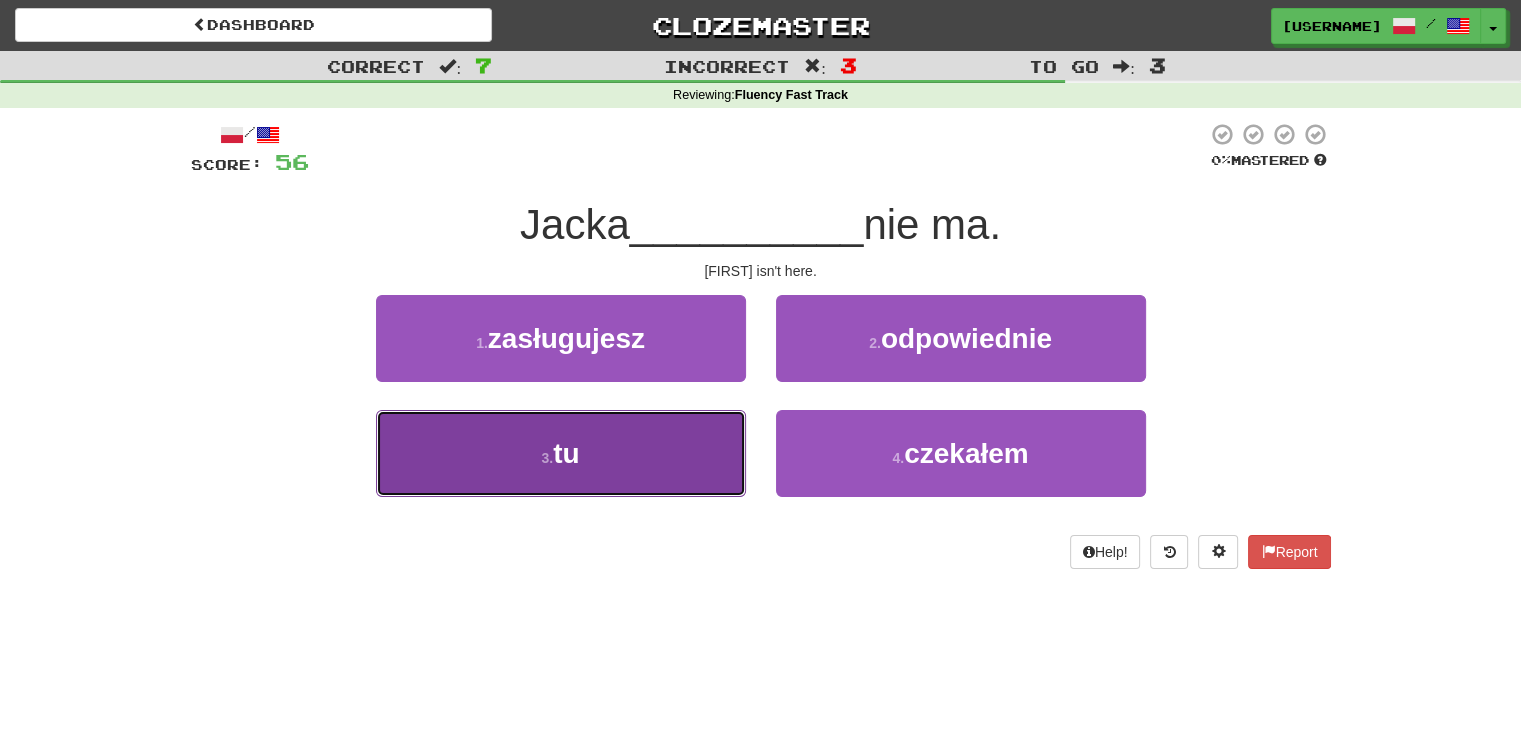 click on "3 .  tu" at bounding box center [561, 453] 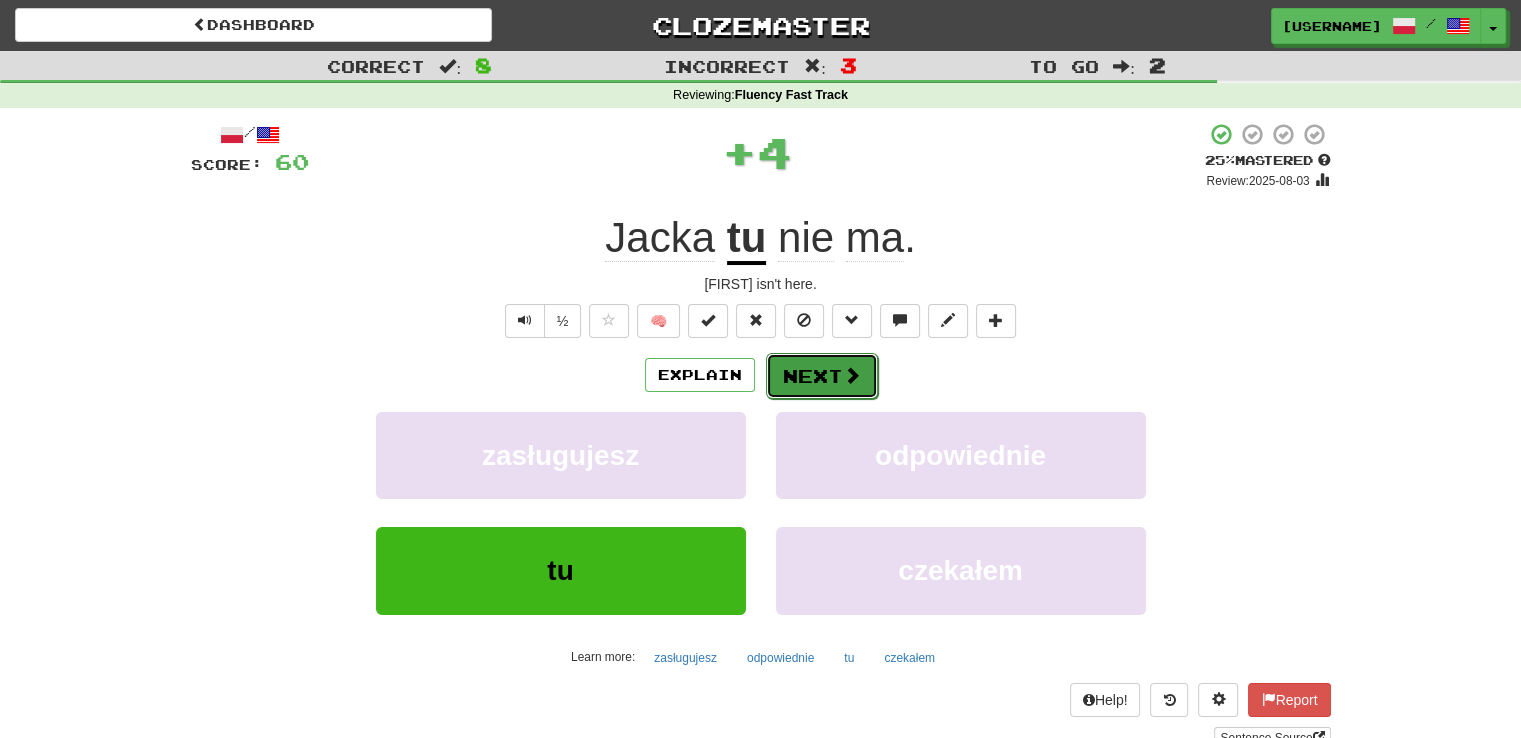 click on "Next" at bounding box center (822, 376) 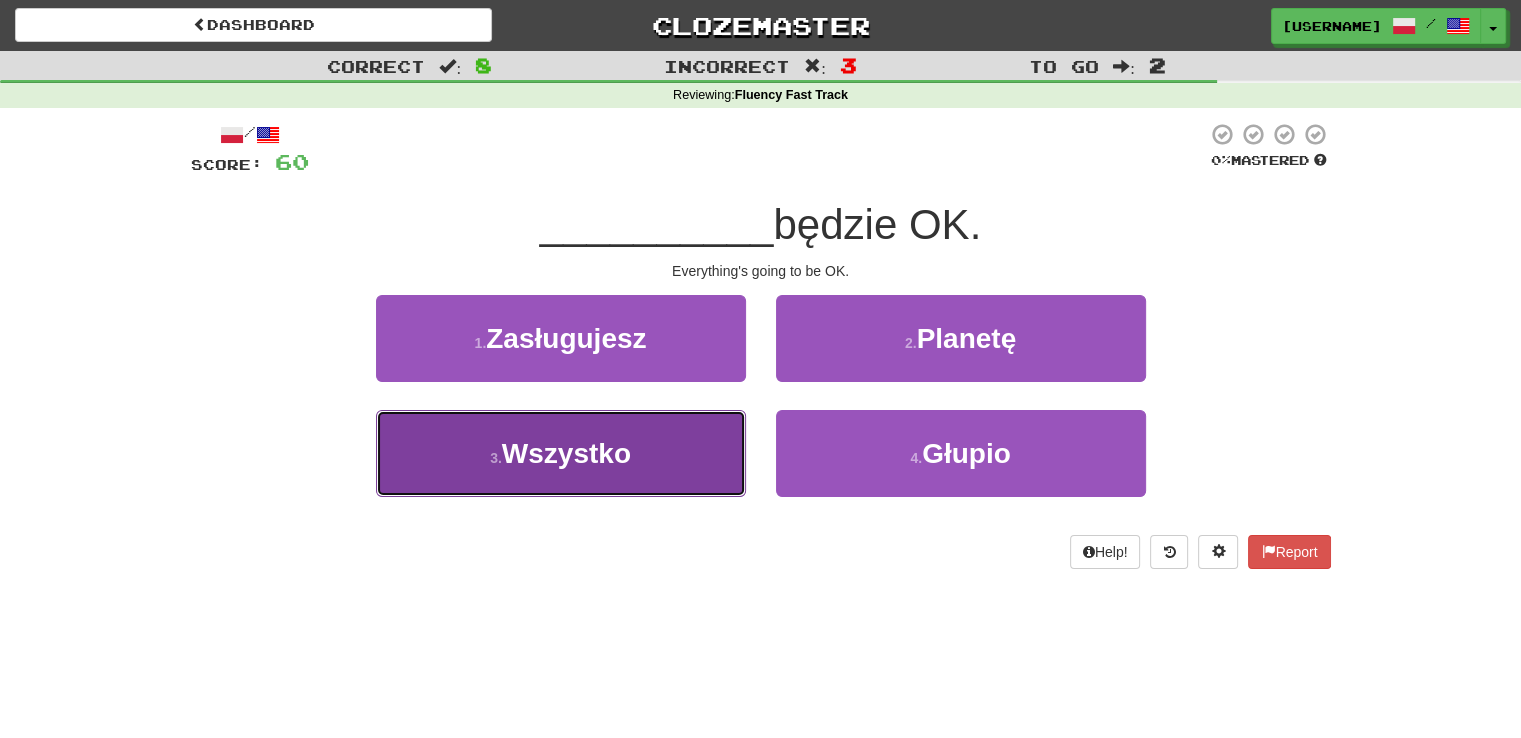 click on "3 .  Wszystko" at bounding box center [561, 453] 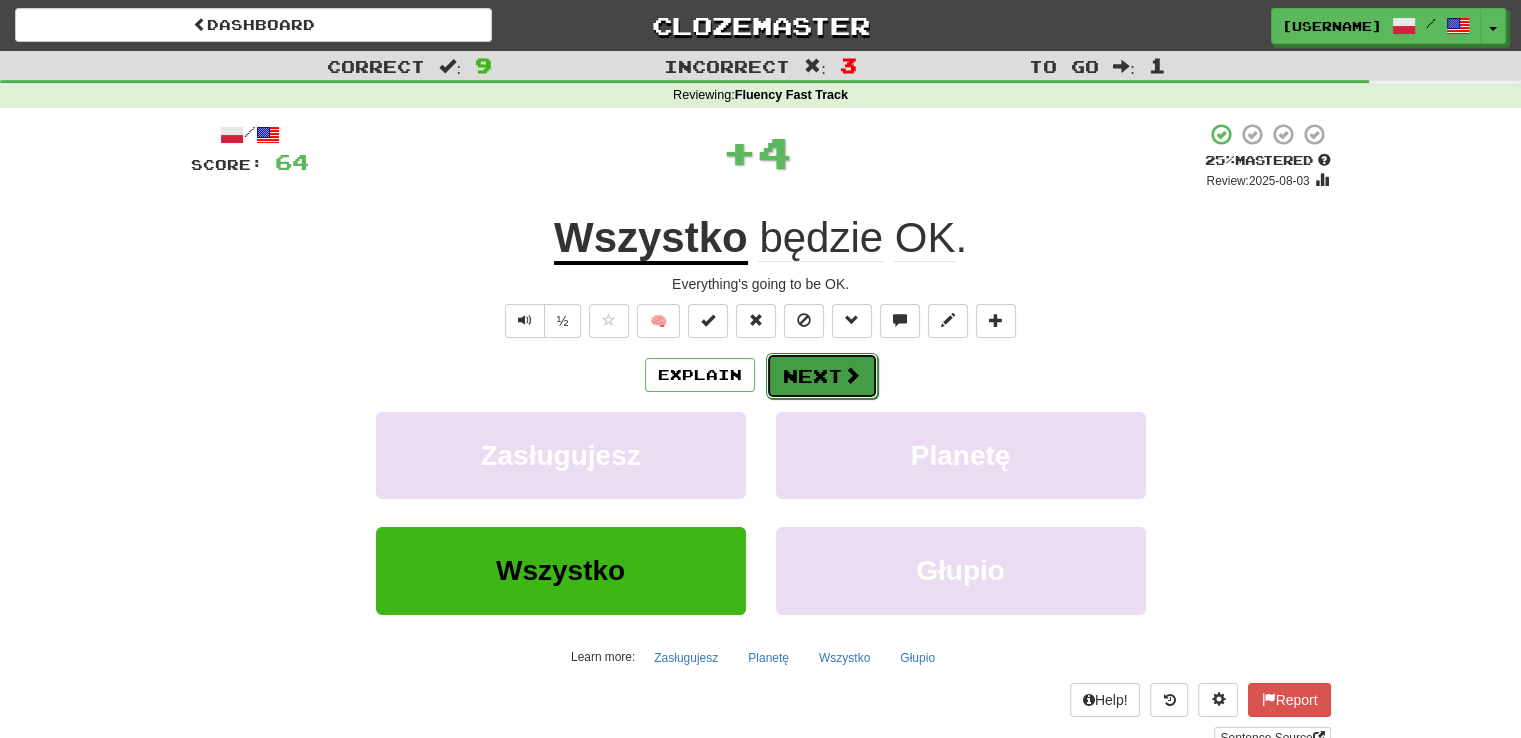 click on "Next" at bounding box center [822, 376] 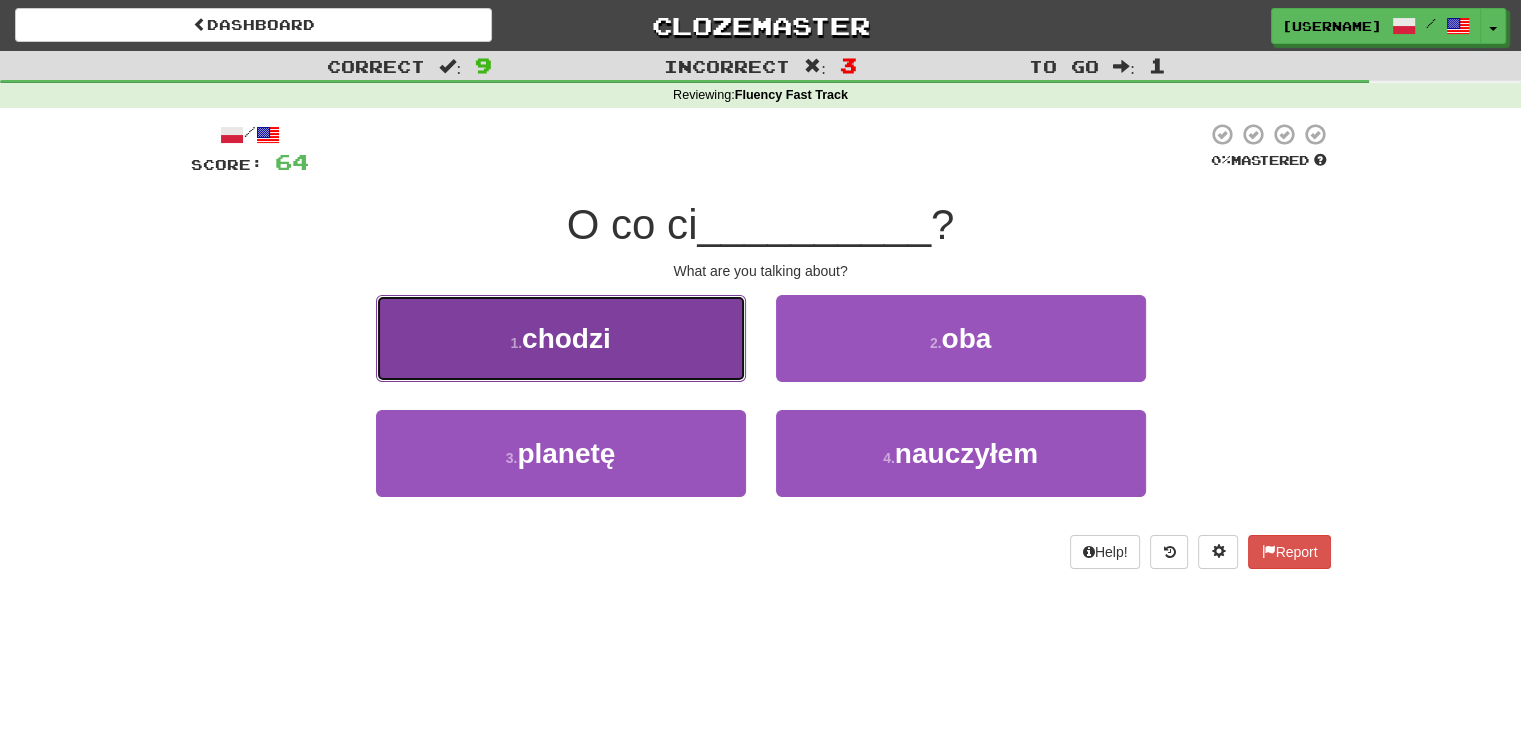 click on "1 .  chodzi" at bounding box center (561, 338) 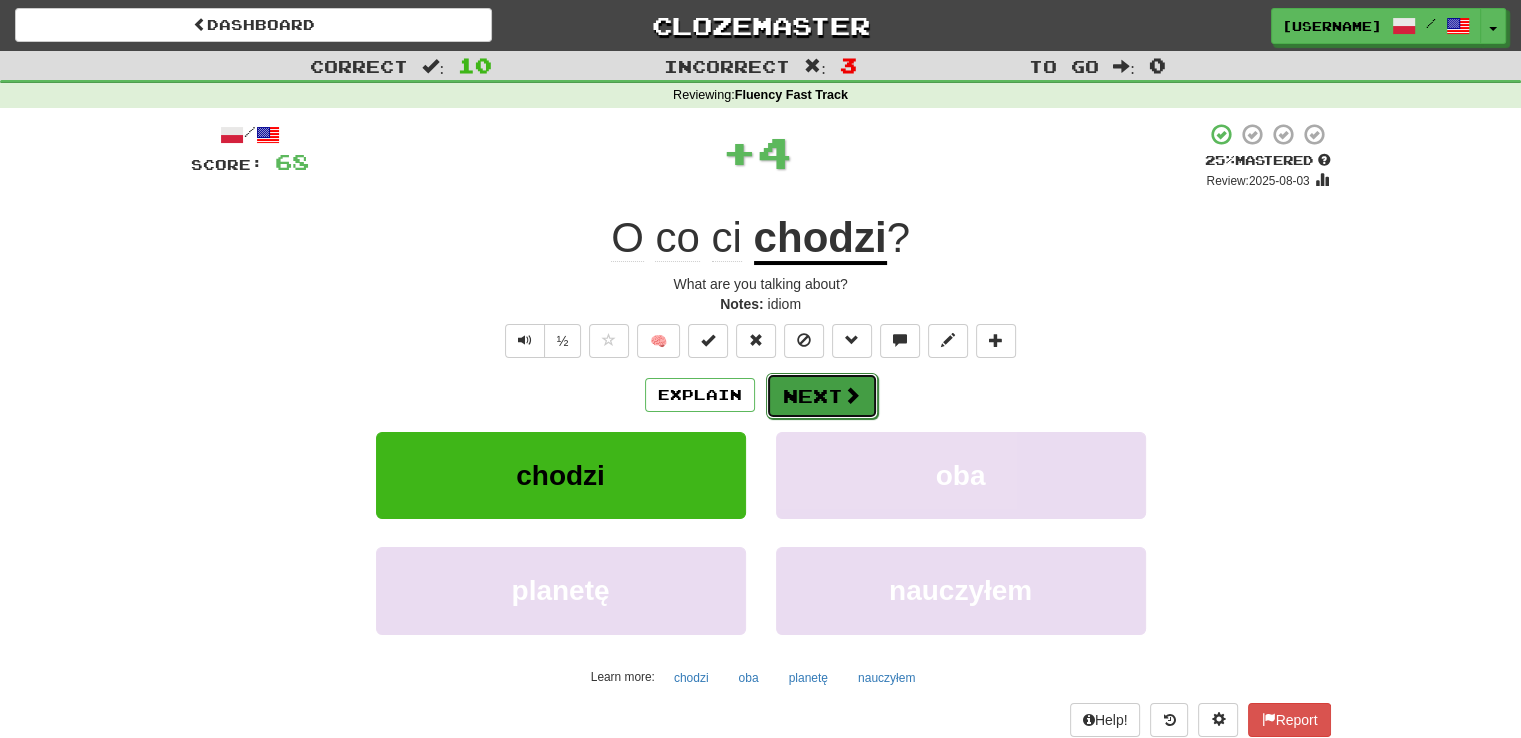 click at bounding box center (852, 395) 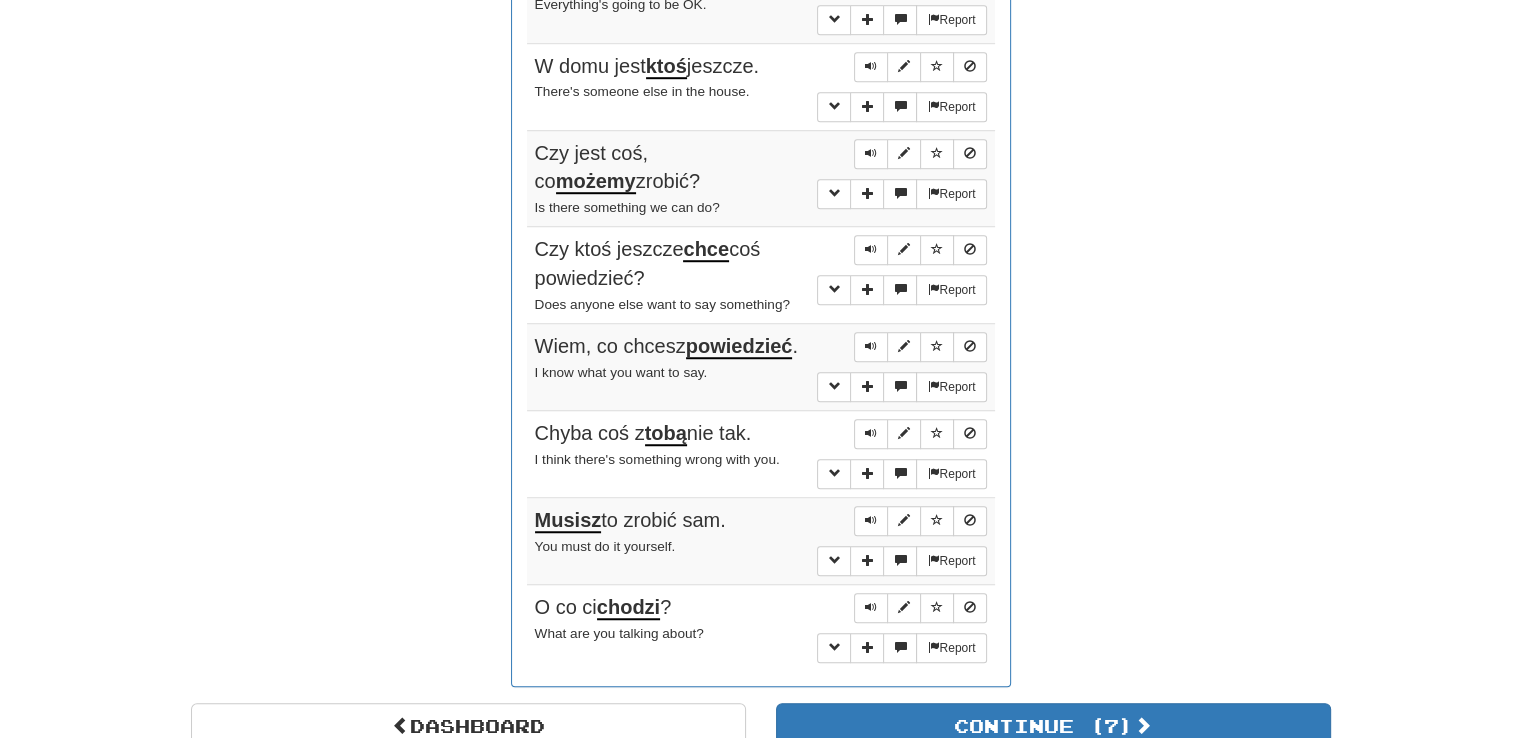 scroll, scrollTop: 1795, scrollLeft: 0, axis: vertical 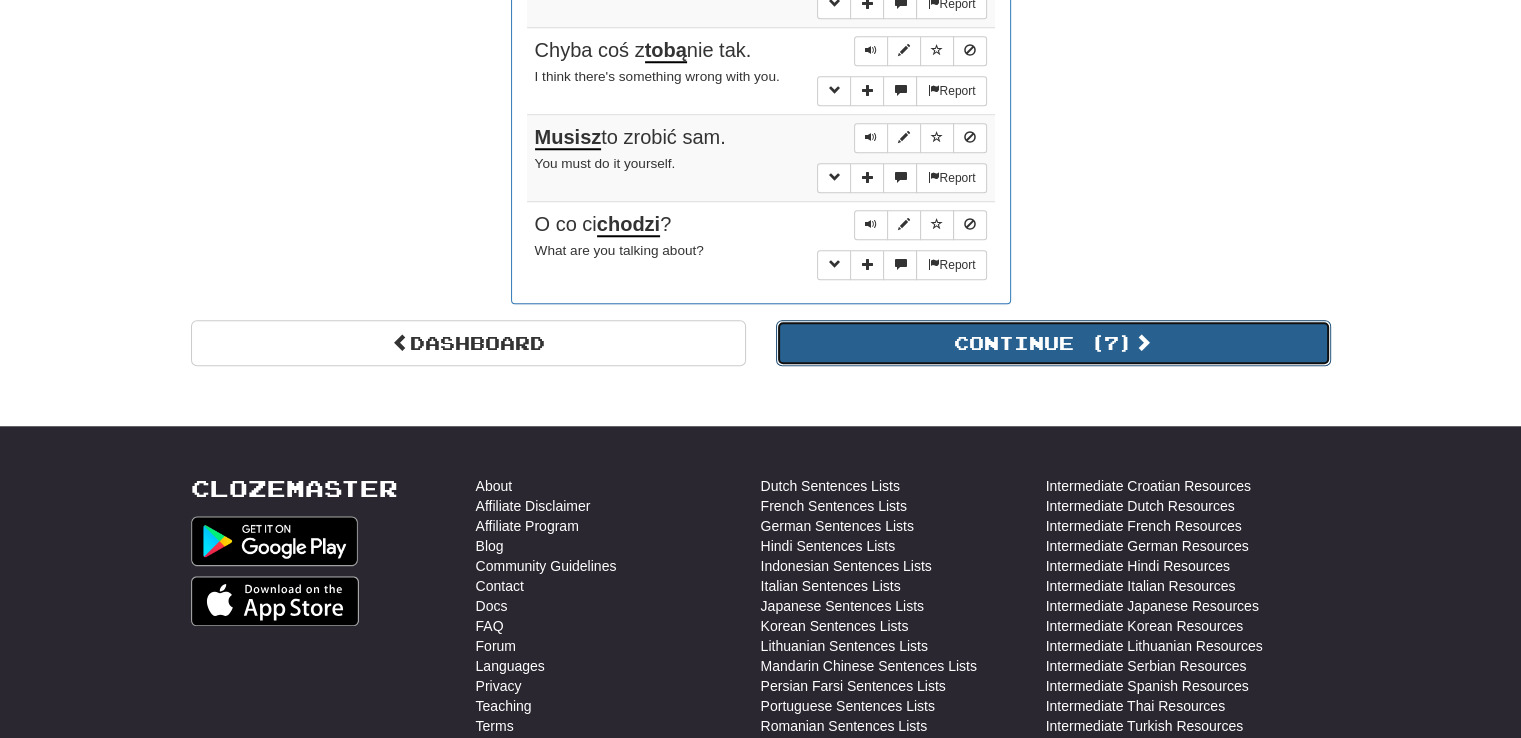 click on "Continue ( 7 )" at bounding box center (1053, 343) 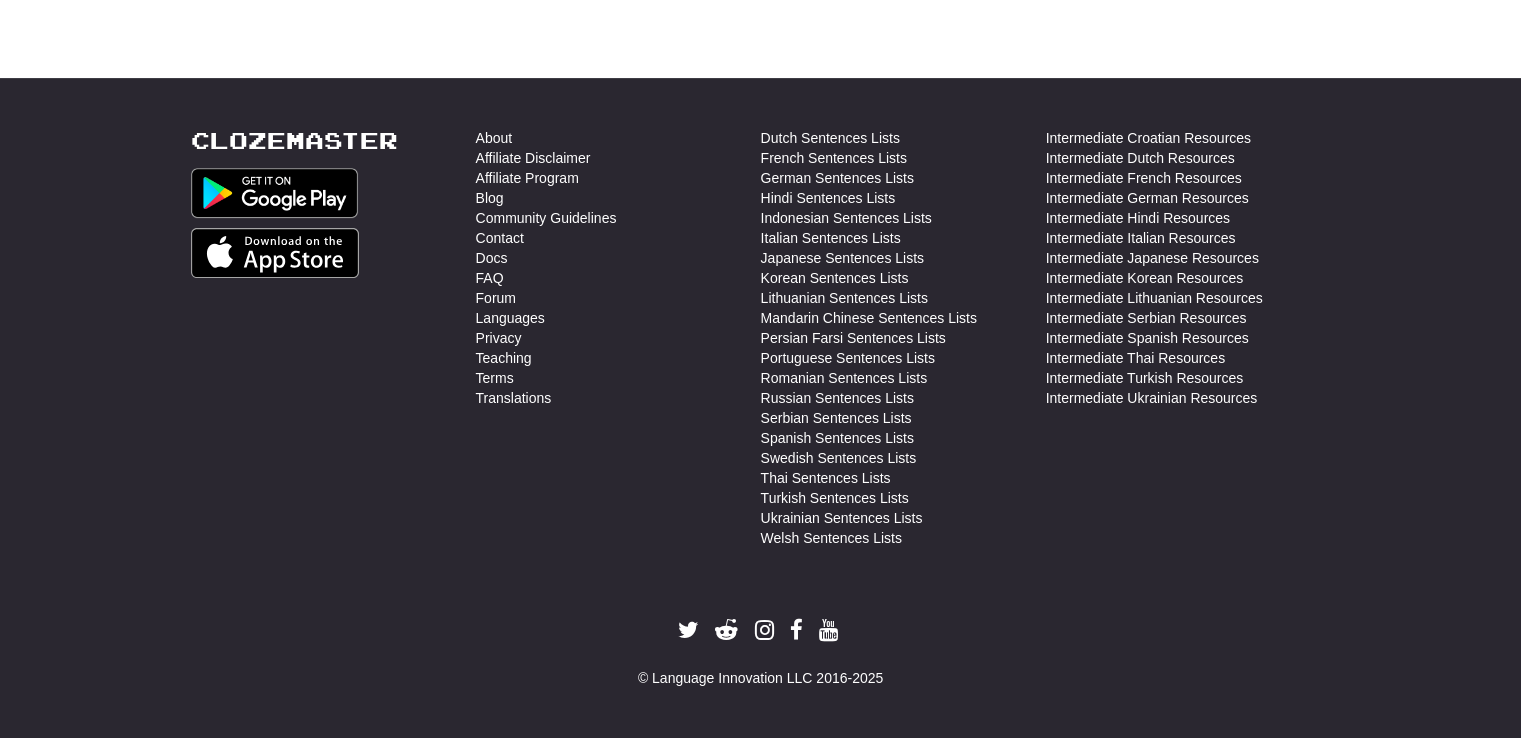 scroll, scrollTop: 0, scrollLeft: 0, axis: both 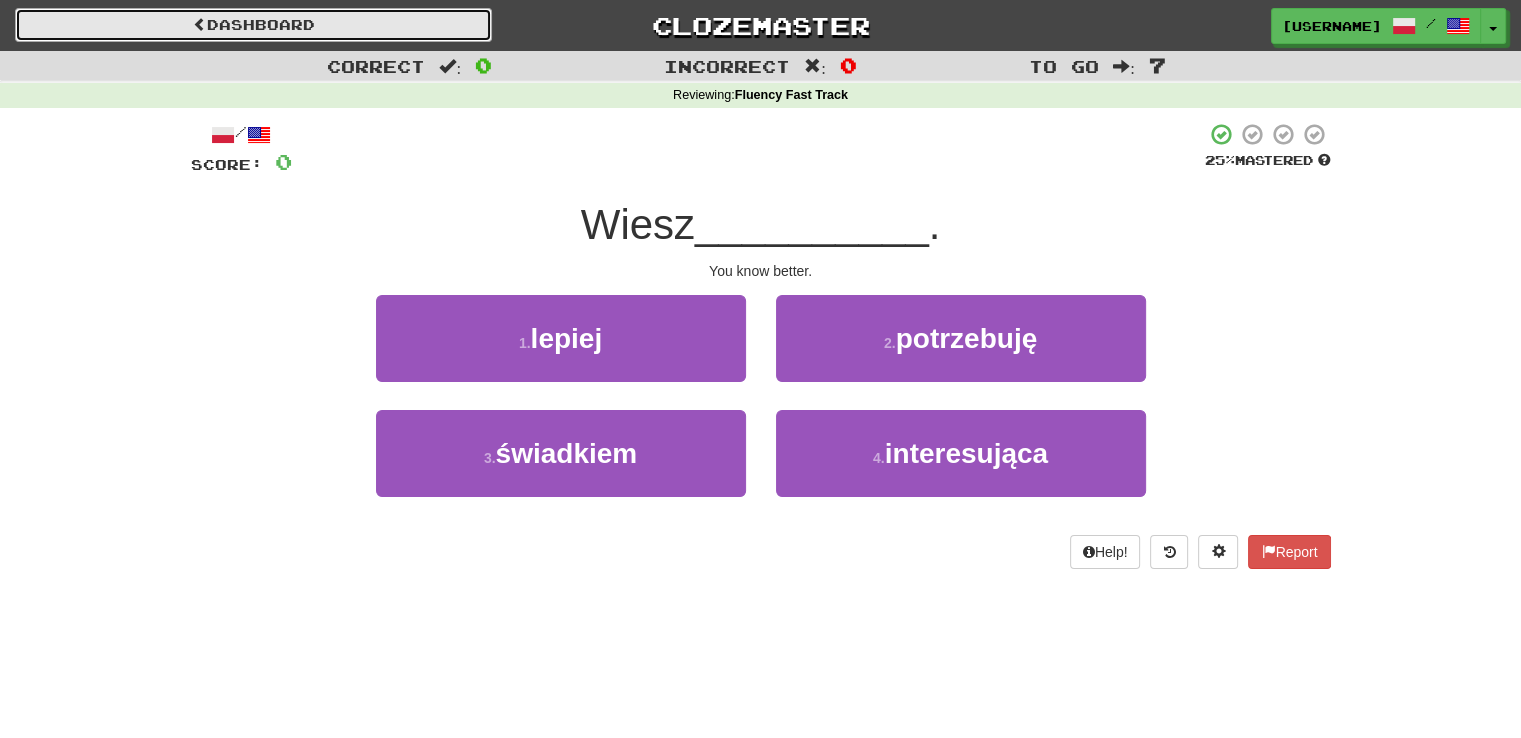 click on "Dashboard" at bounding box center [253, 25] 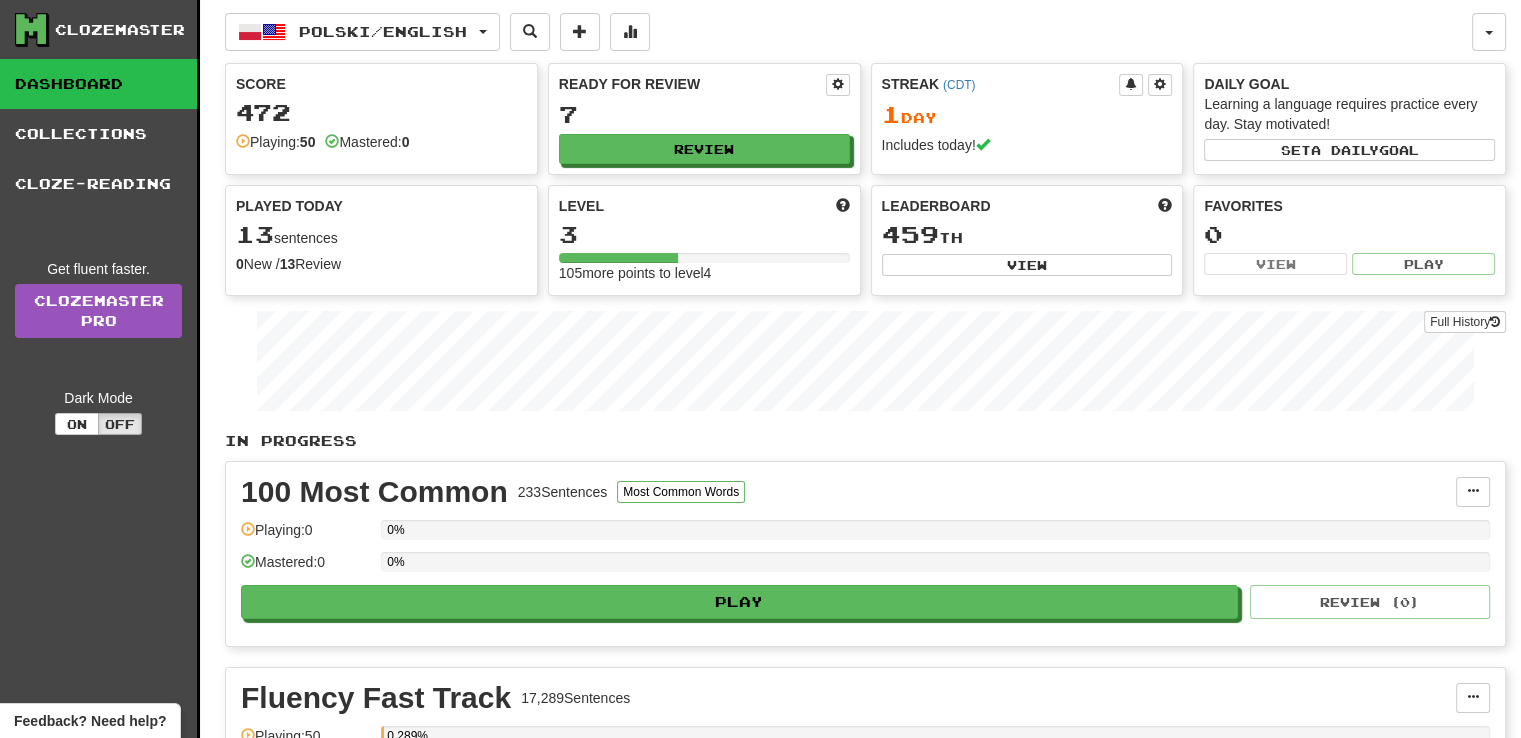 scroll, scrollTop: 2, scrollLeft: 0, axis: vertical 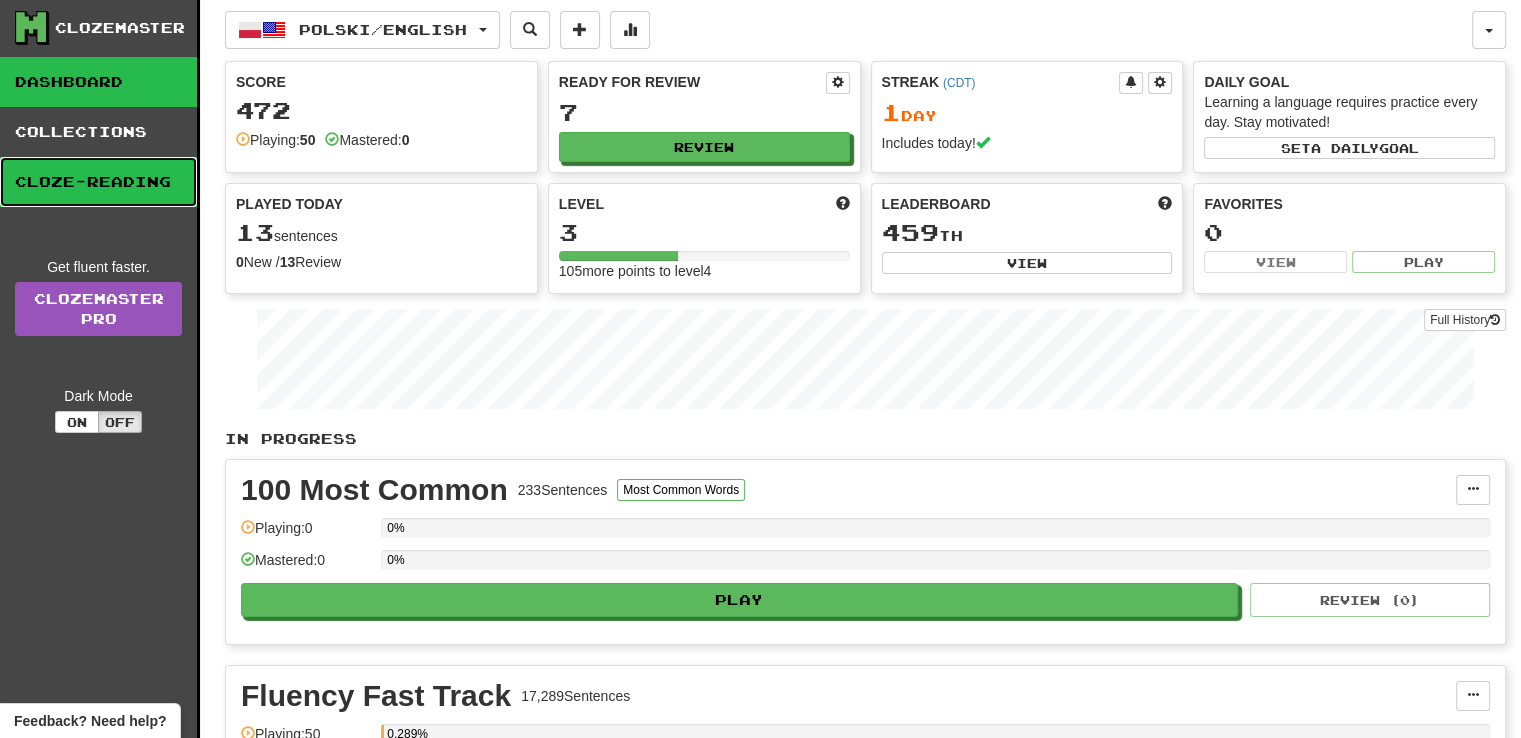 click on "Cloze-Reading" at bounding box center [98, 182] 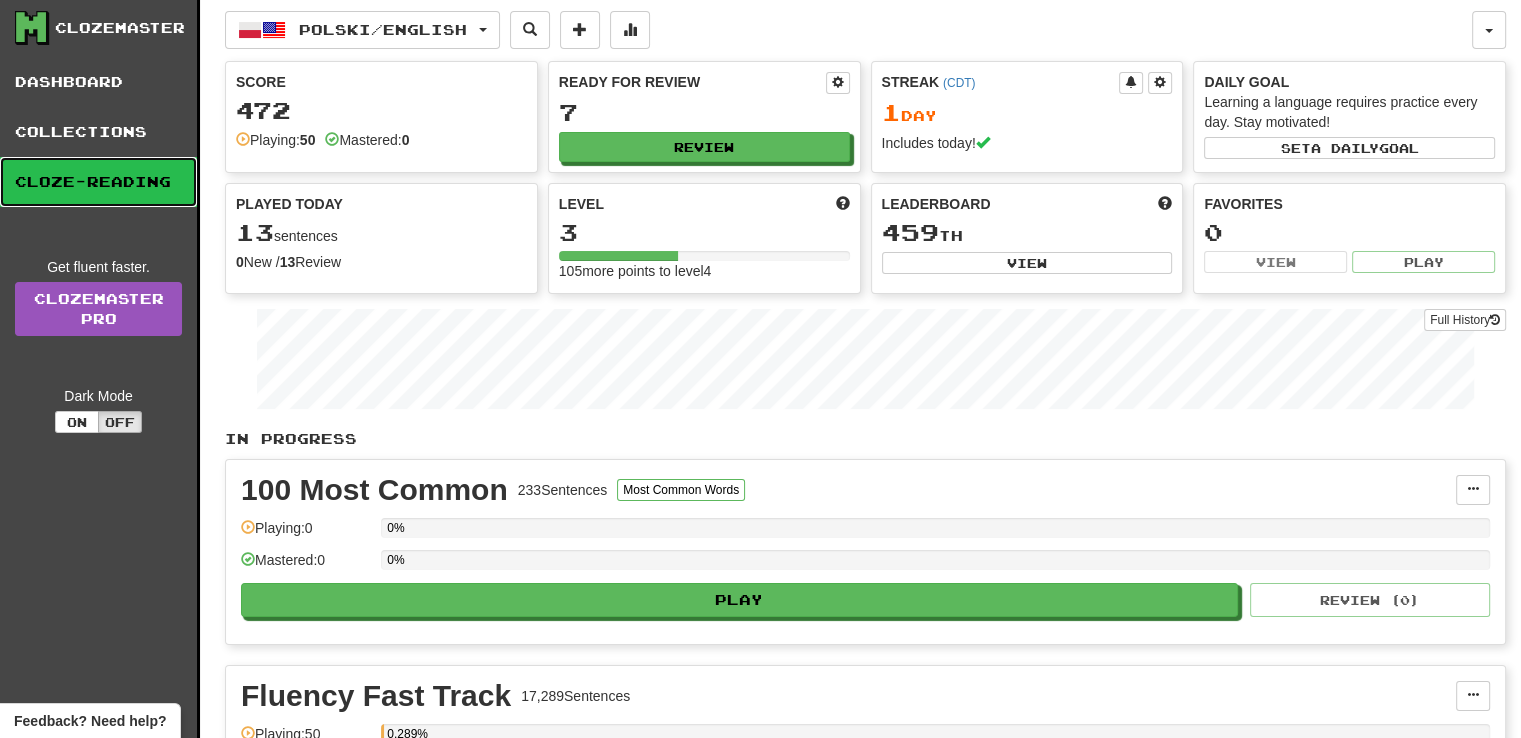 scroll, scrollTop: 0, scrollLeft: 0, axis: both 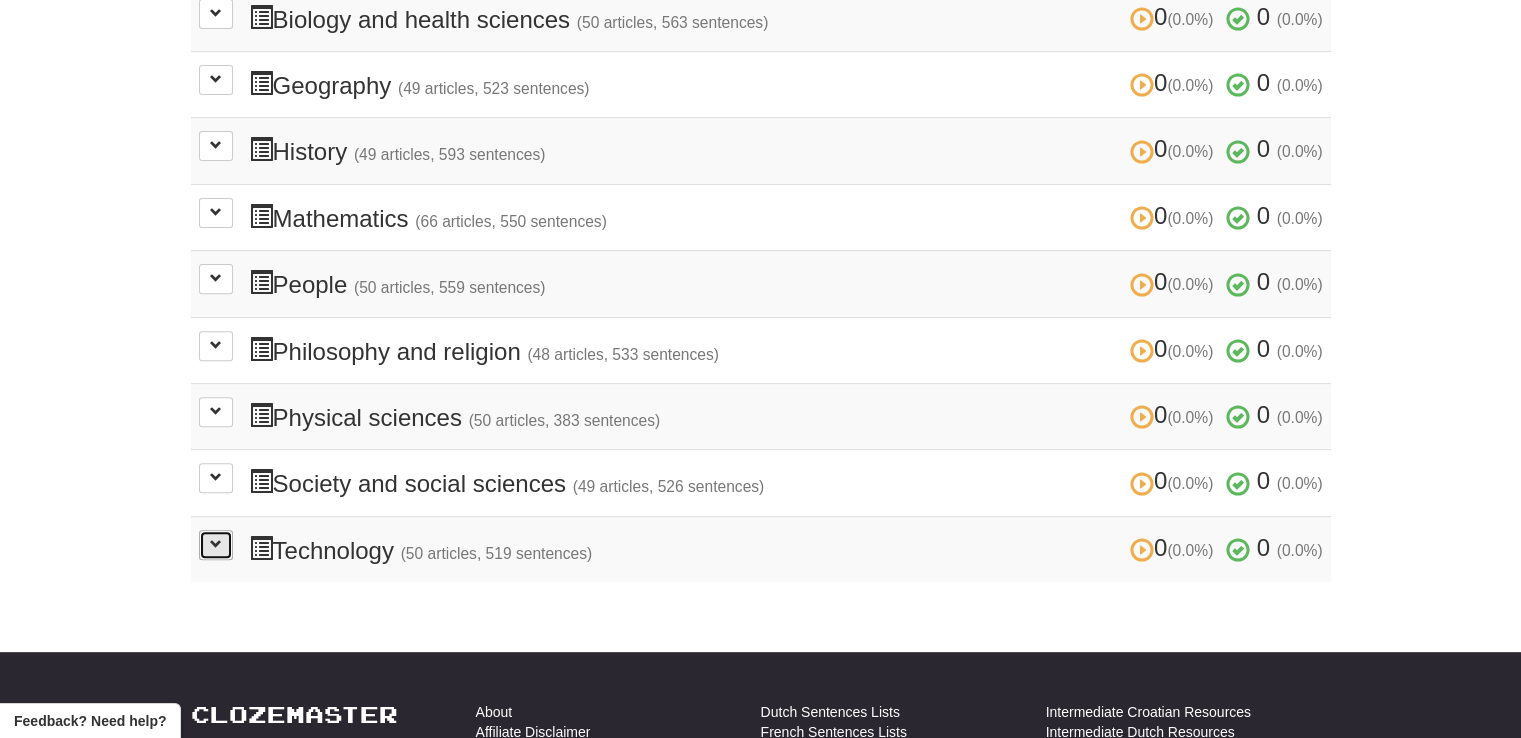 click at bounding box center [216, 545] 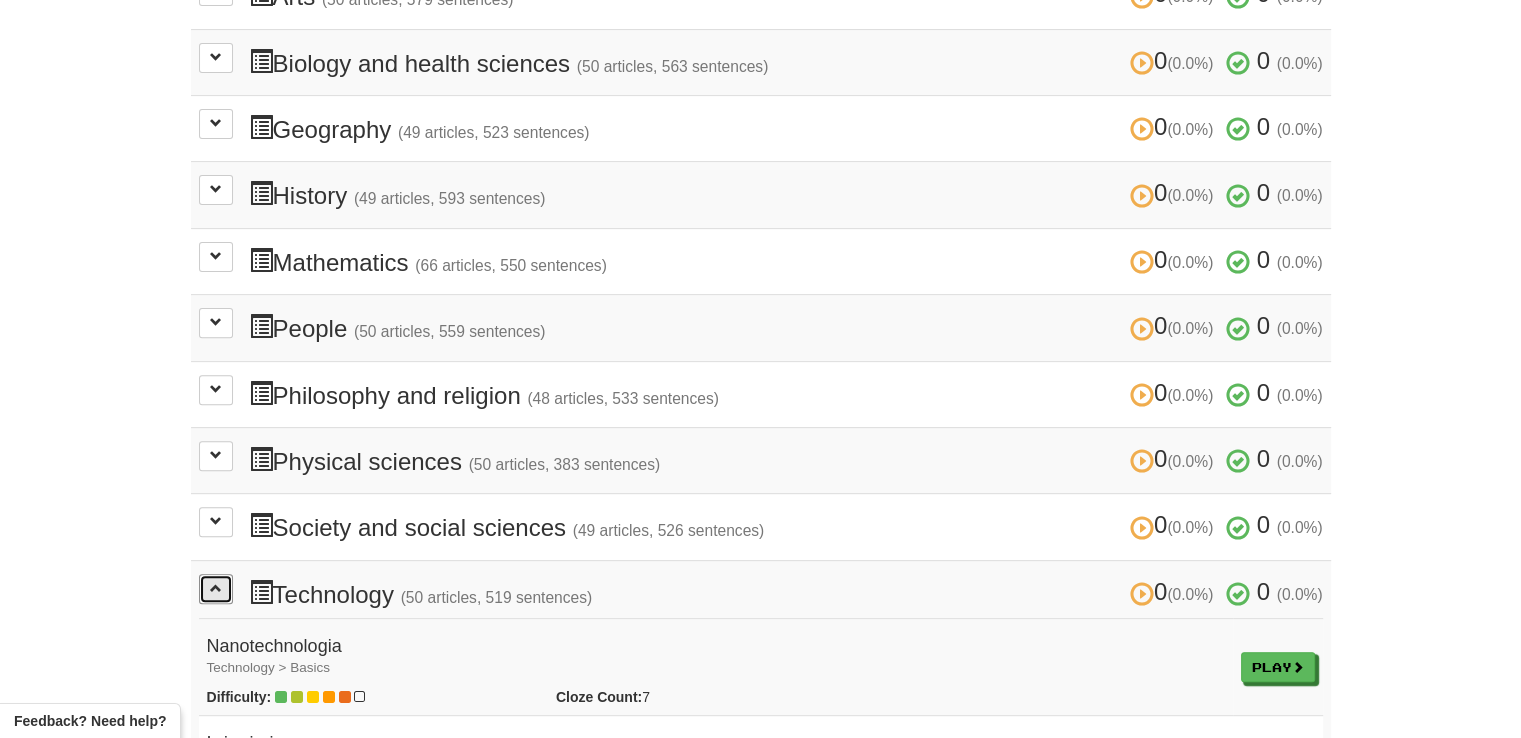 scroll, scrollTop: 0, scrollLeft: 0, axis: both 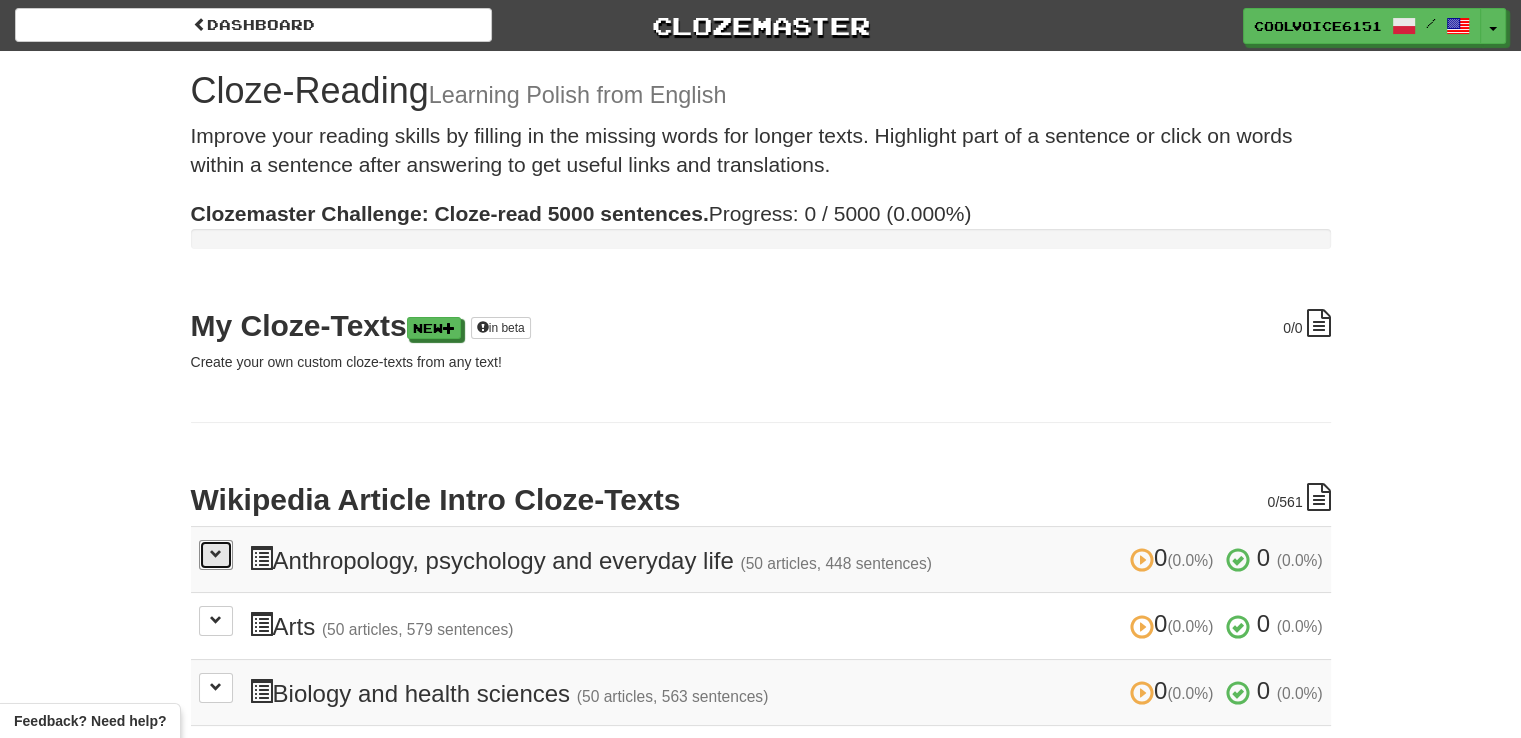 drag, startPoint x: 210, startPoint y: 564, endPoint x: 388, endPoint y: 532, distance: 180.85353 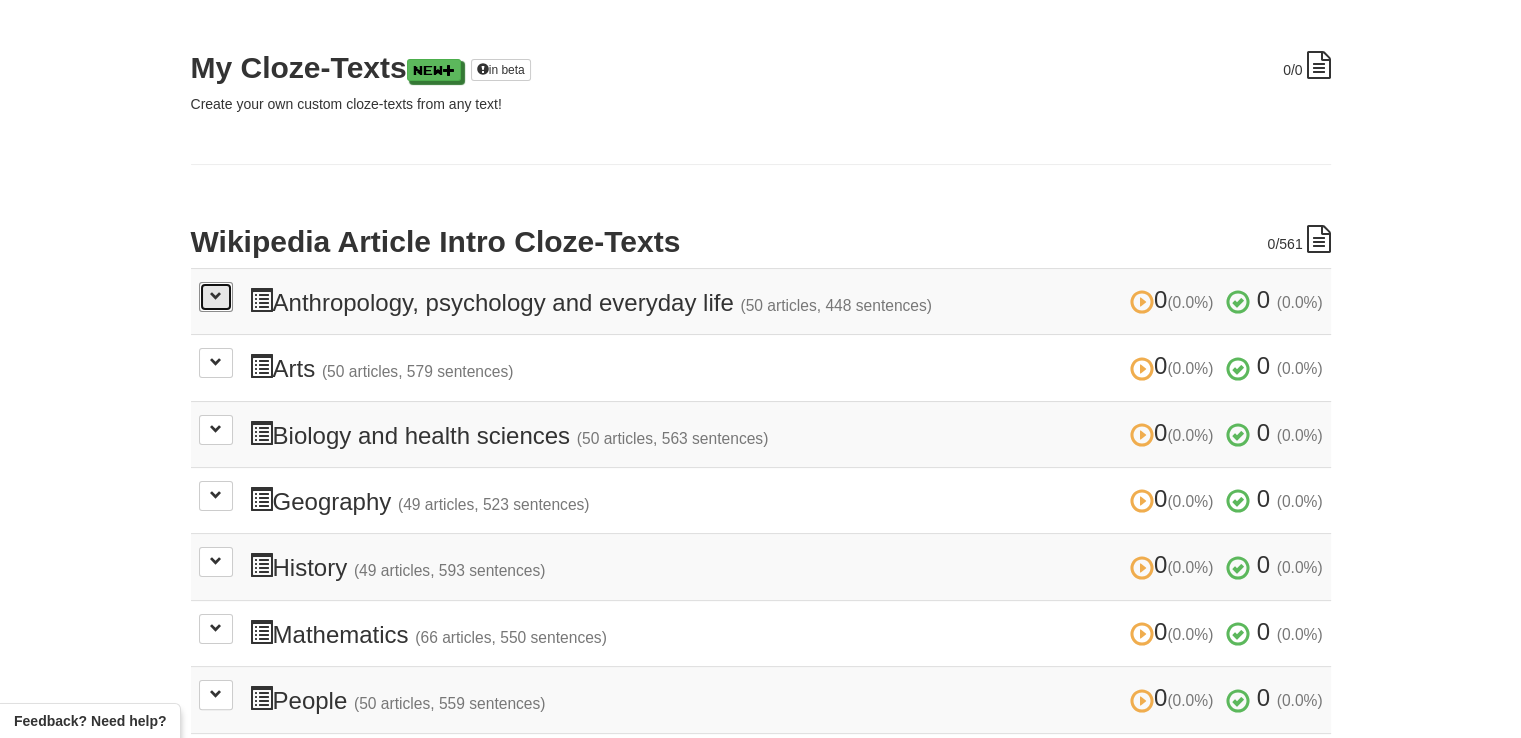 scroll, scrollTop: 259, scrollLeft: 0, axis: vertical 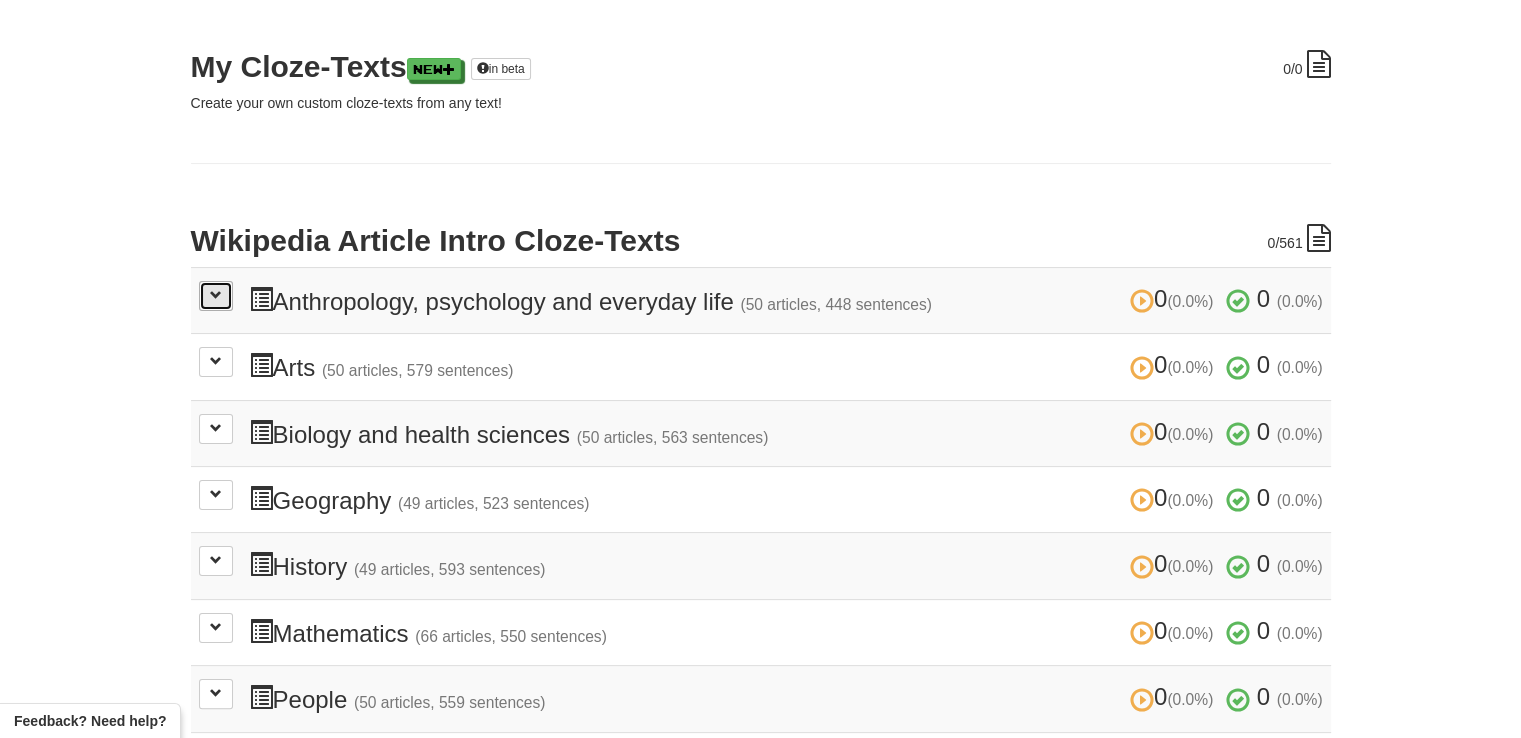 click at bounding box center [216, 295] 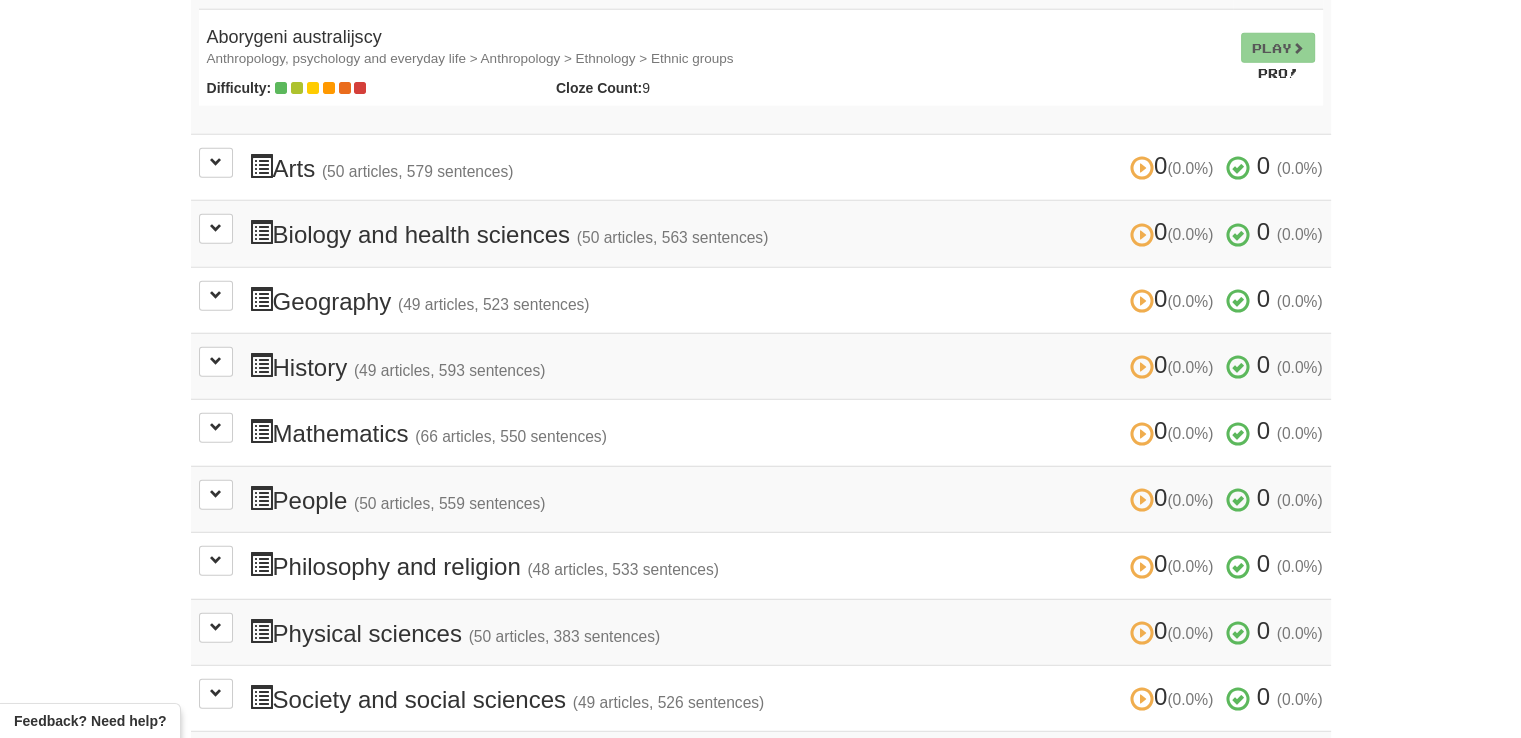 scroll, scrollTop: 5307, scrollLeft: 0, axis: vertical 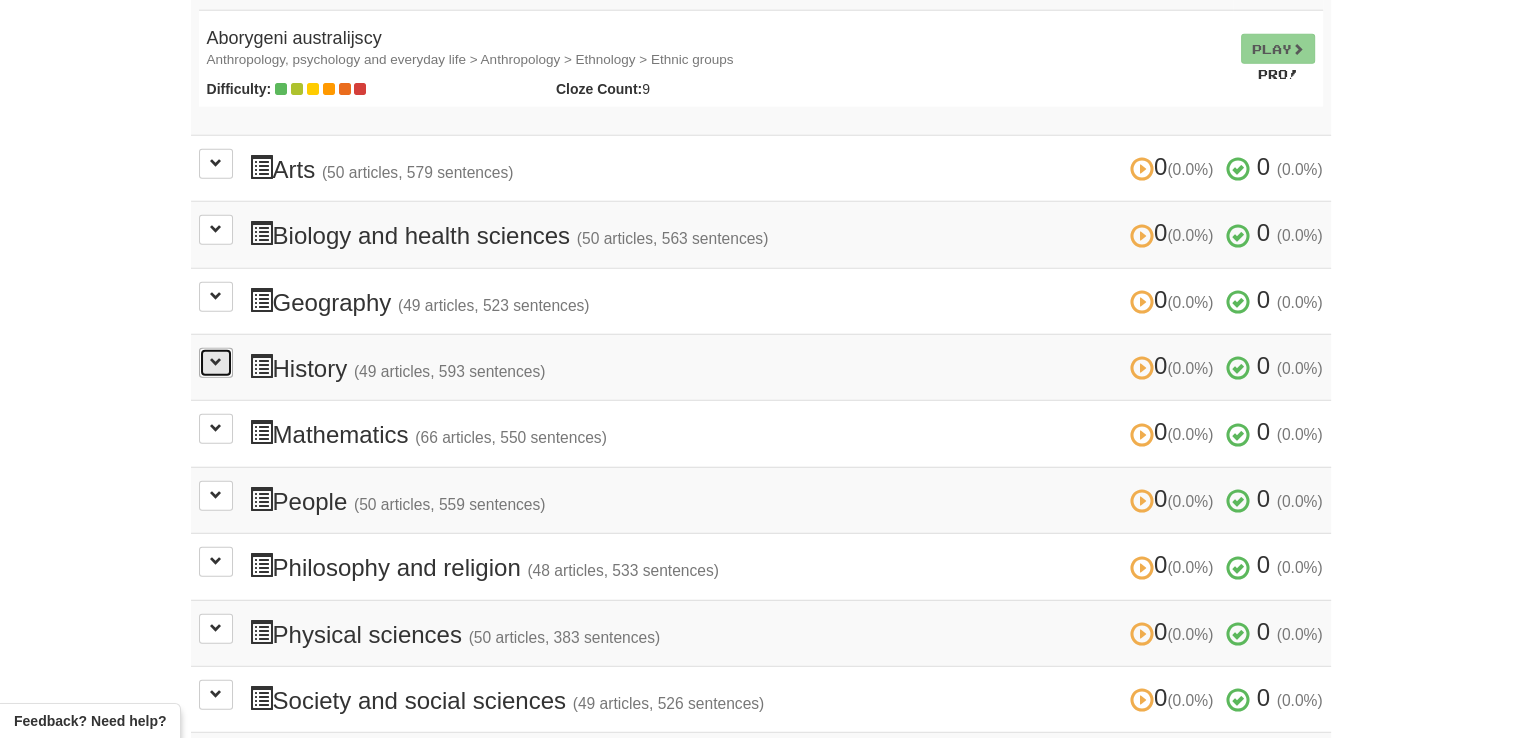 click at bounding box center [216, 363] 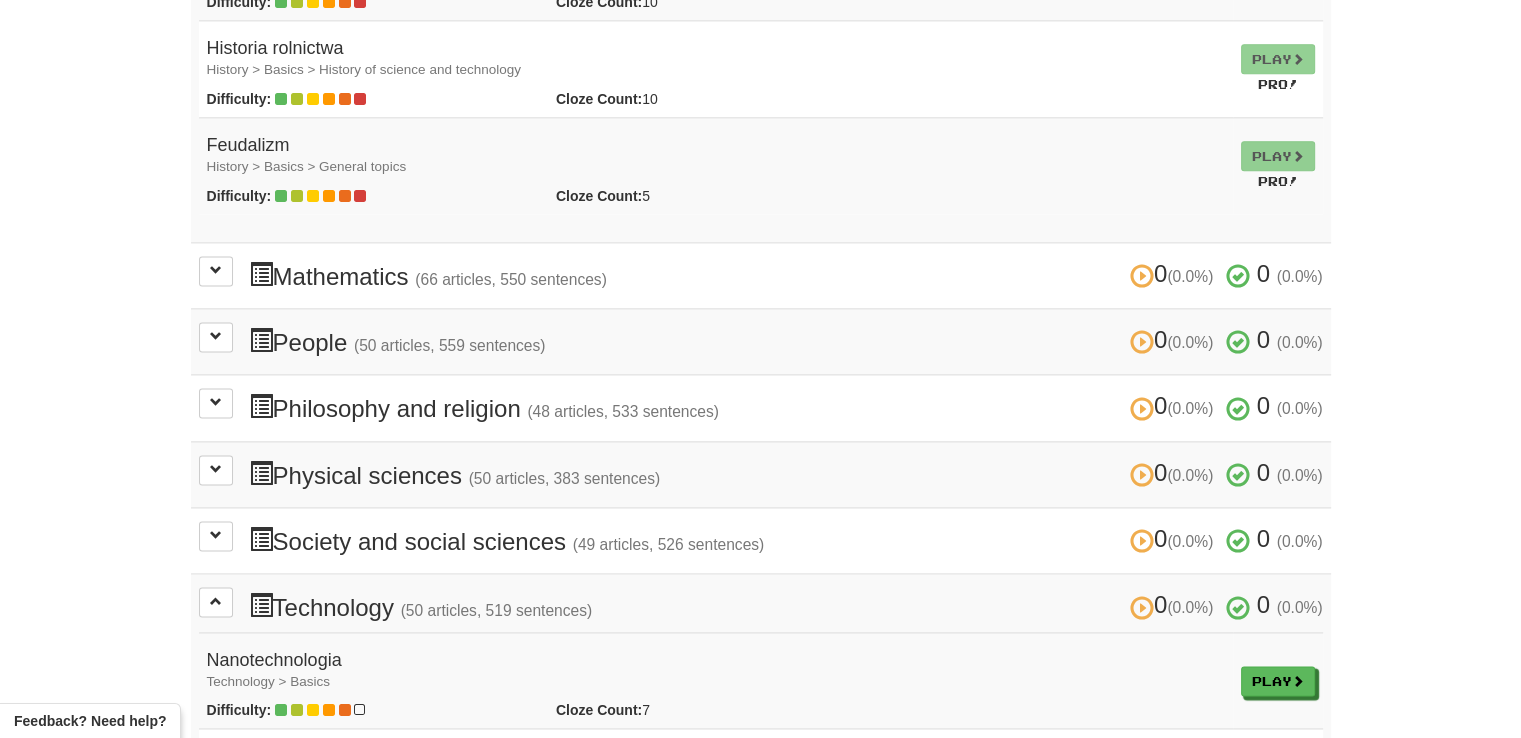 scroll, scrollTop: 10218, scrollLeft: 0, axis: vertical 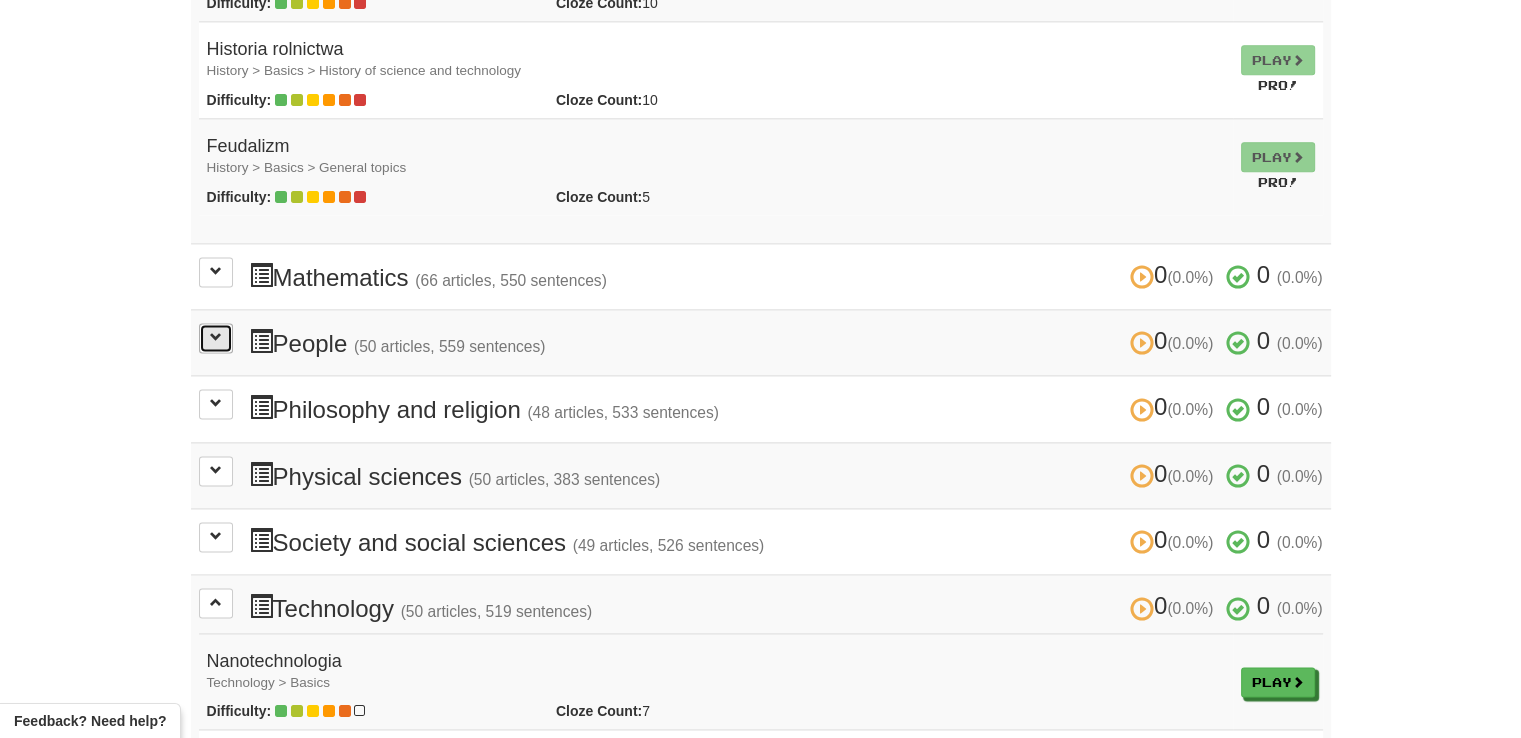 click at bounding box center (216, 338) 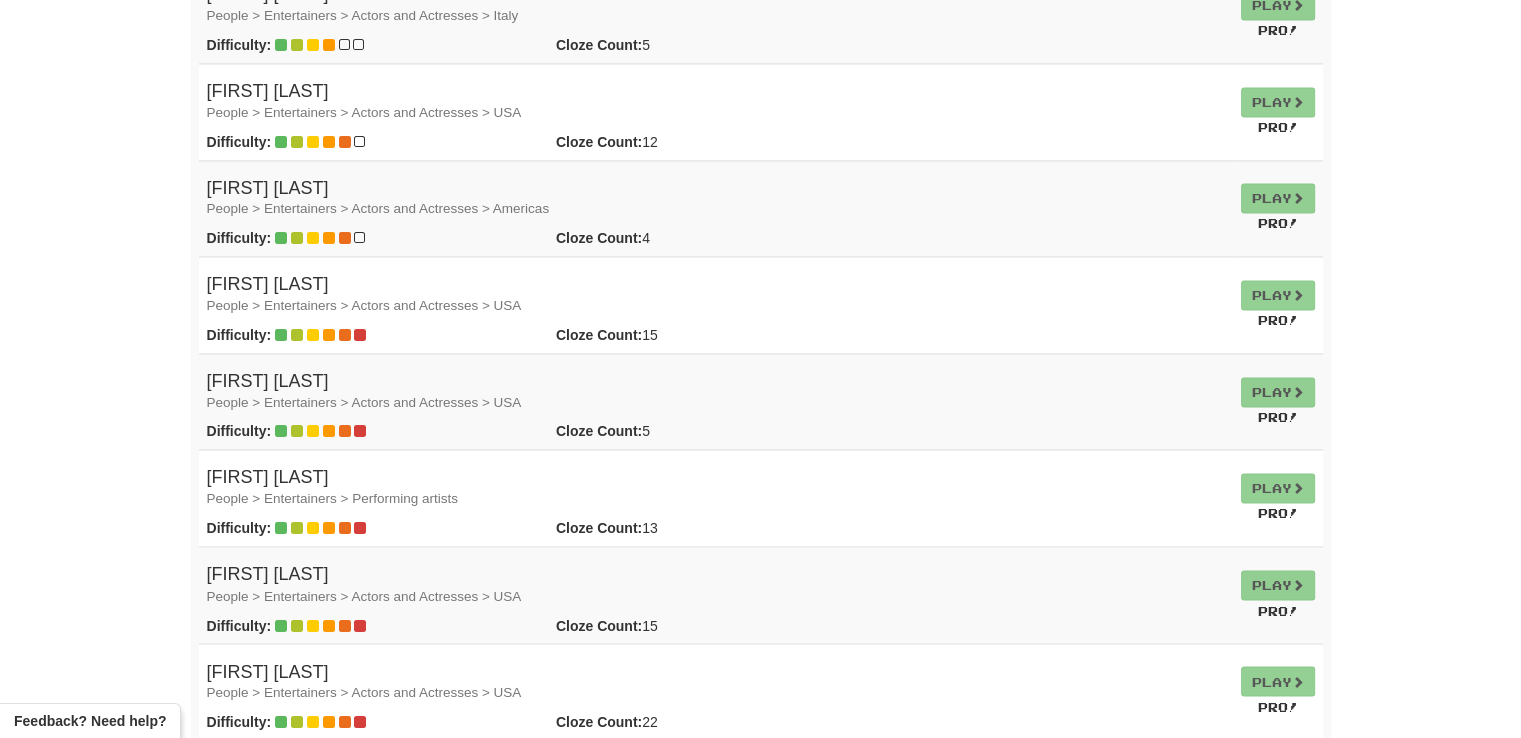 scroll, scrollTop: 10815, scrollLeft: 0, axis: vertical 